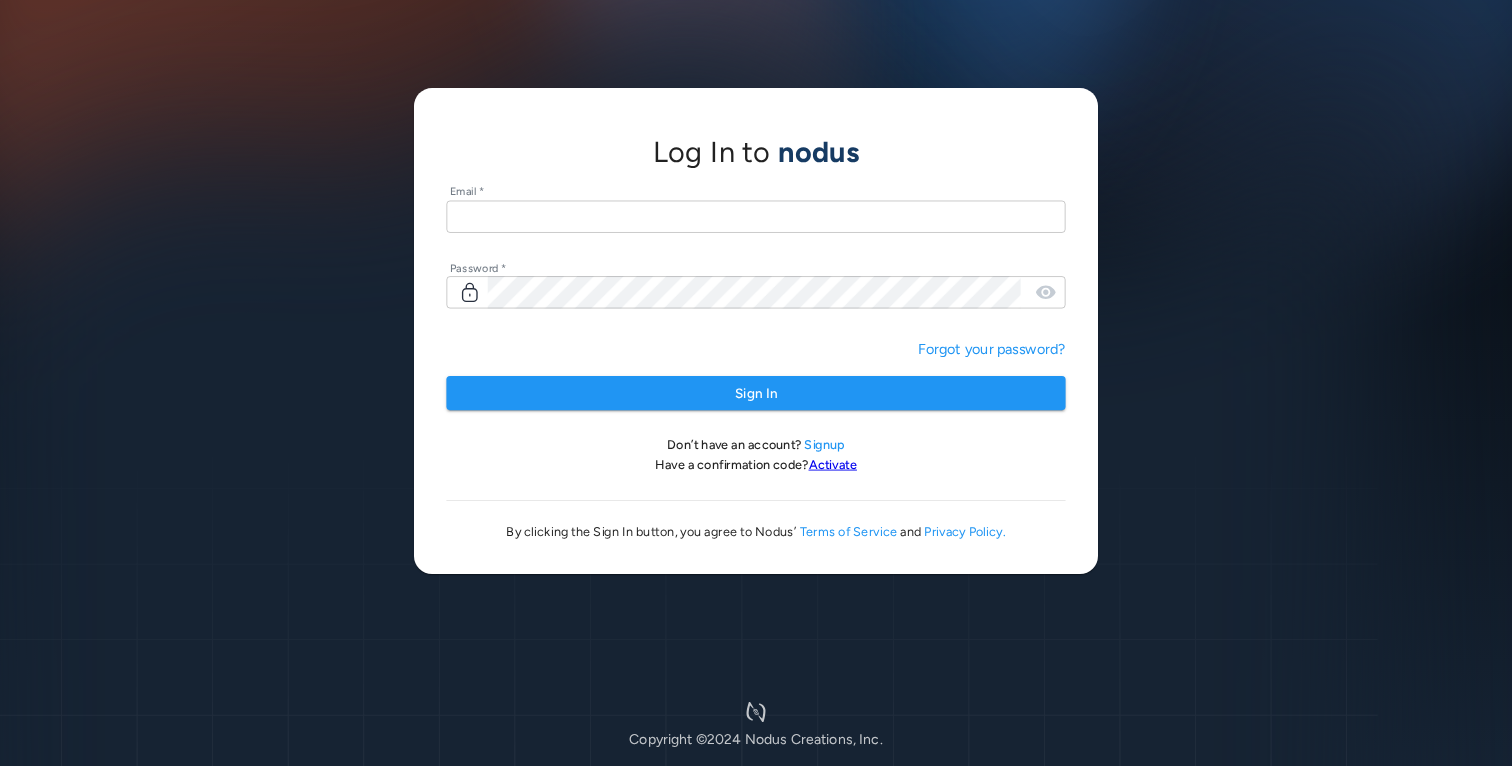 scroll, scrollTop: 0, scrollLeft: 0, axis: both 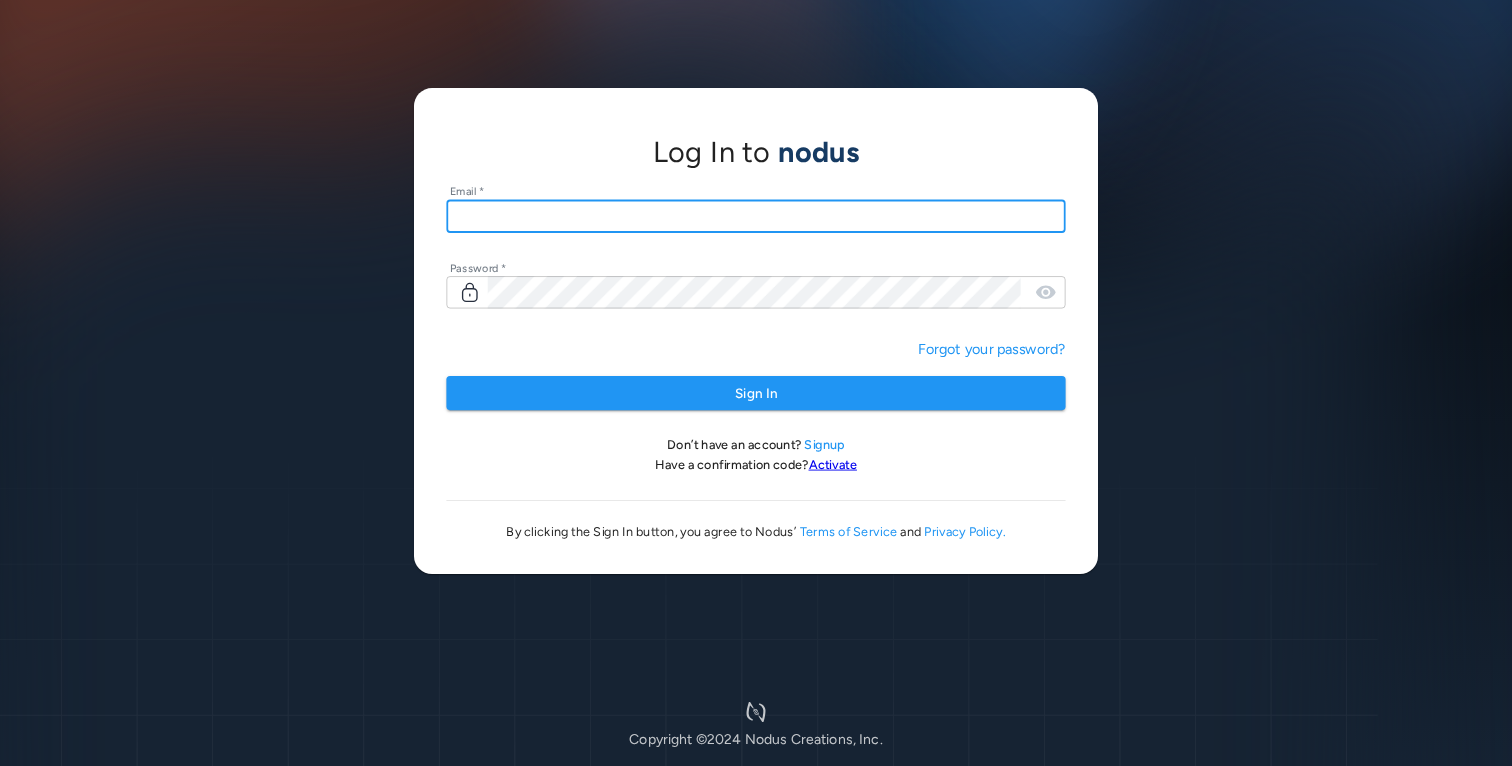 type on "**********" 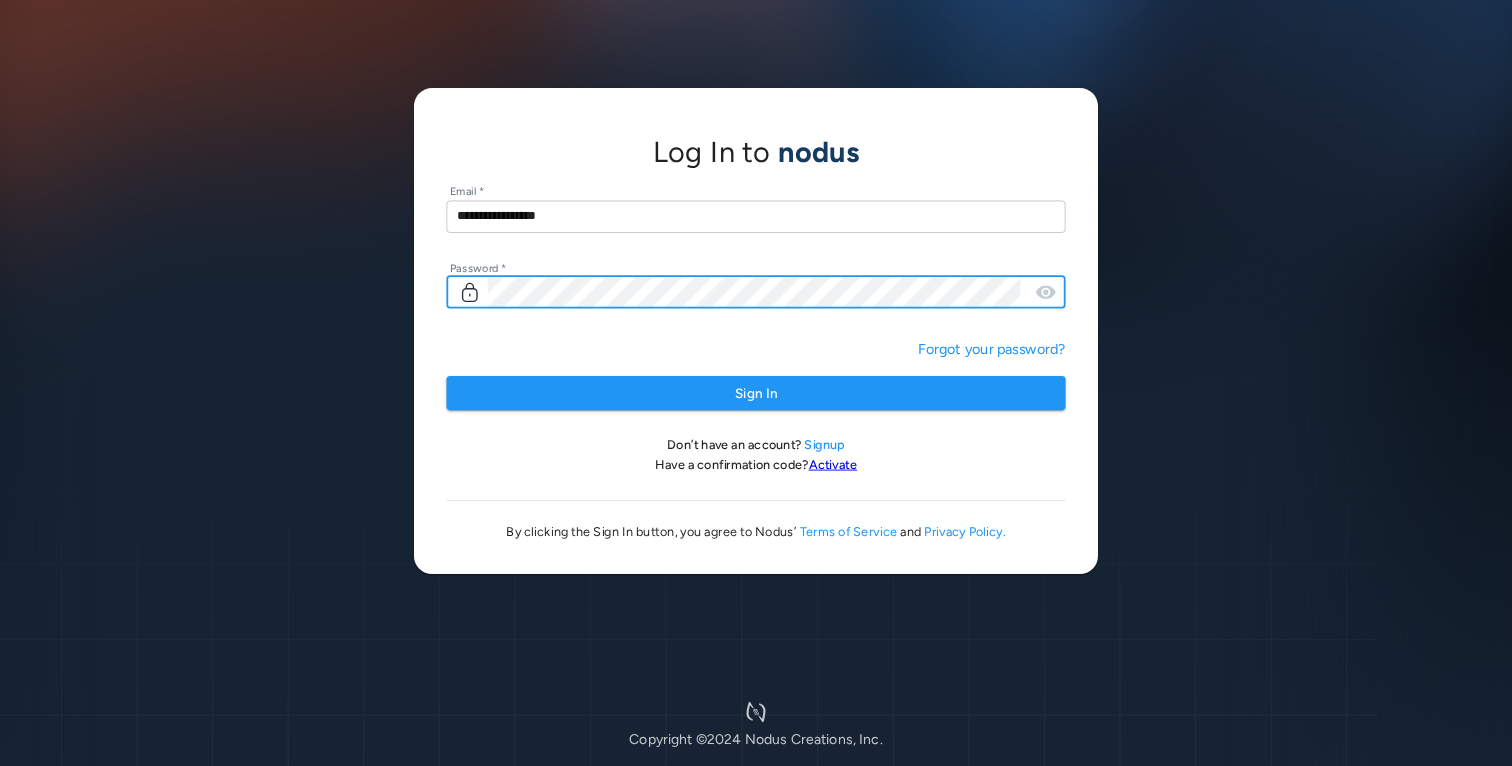 click on "Sign In" at bounding box center (755, 393) 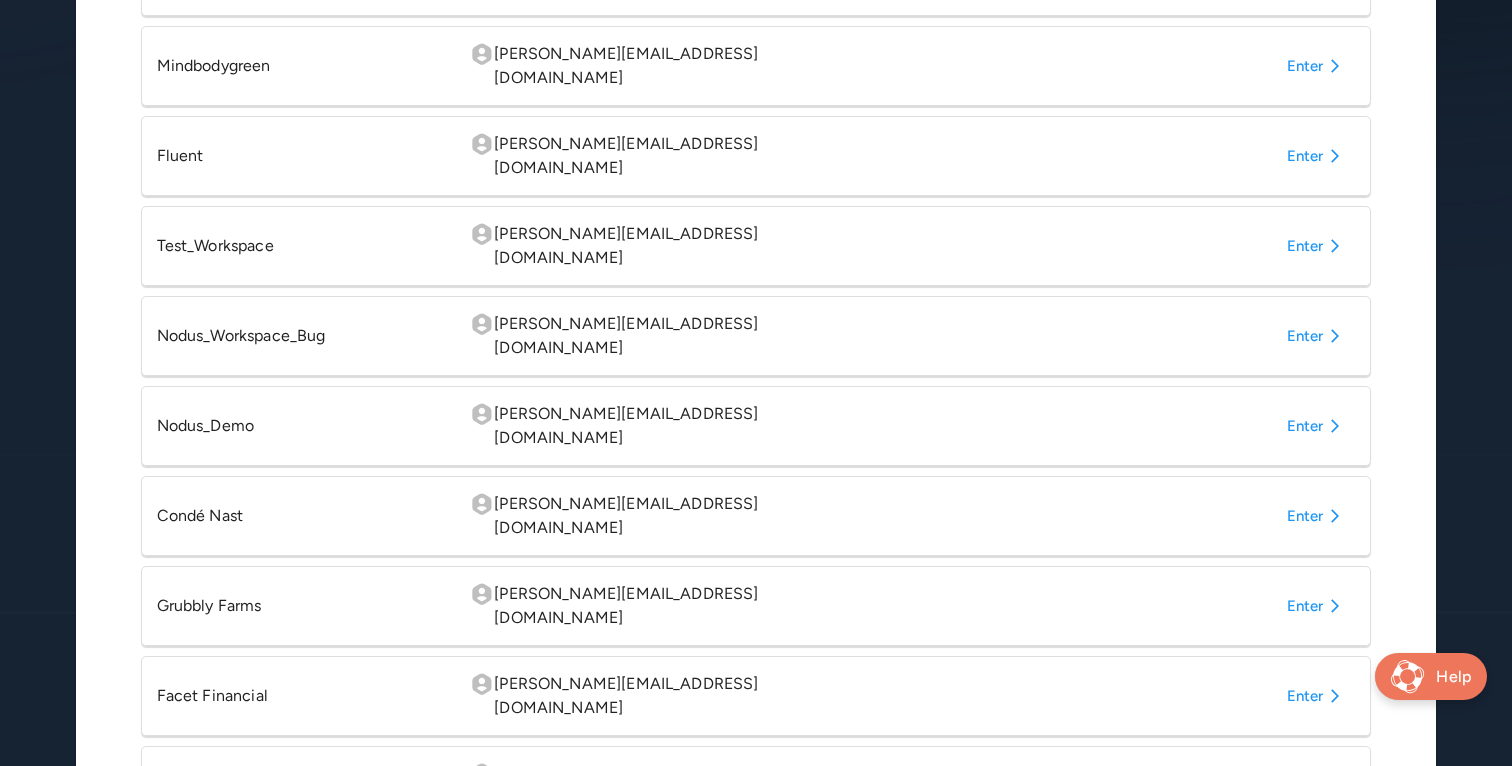 scroll, scrollTop: 678, scrollLeft: 0, axis: vertical 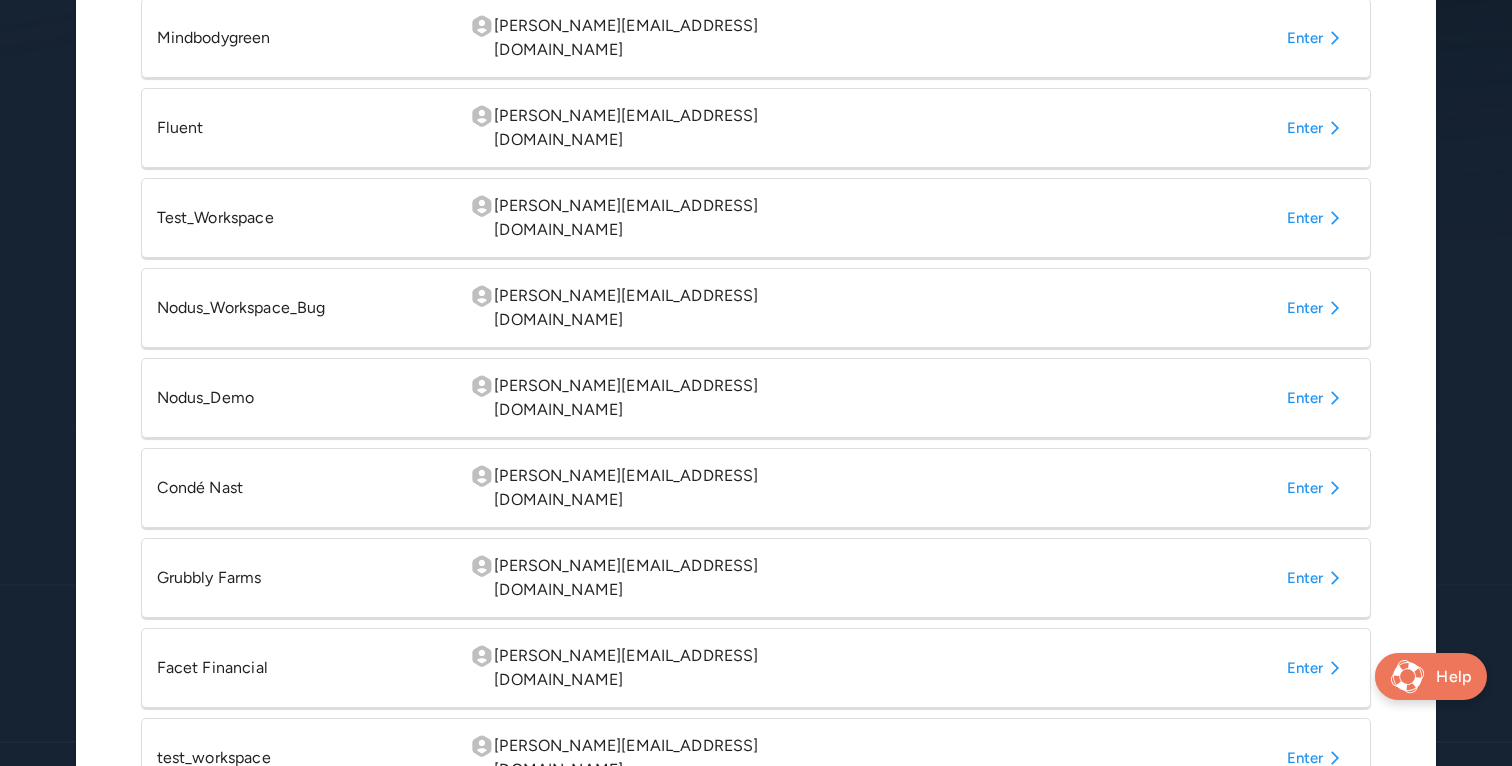 click on "Enter" at bounding box center [1317, 668] 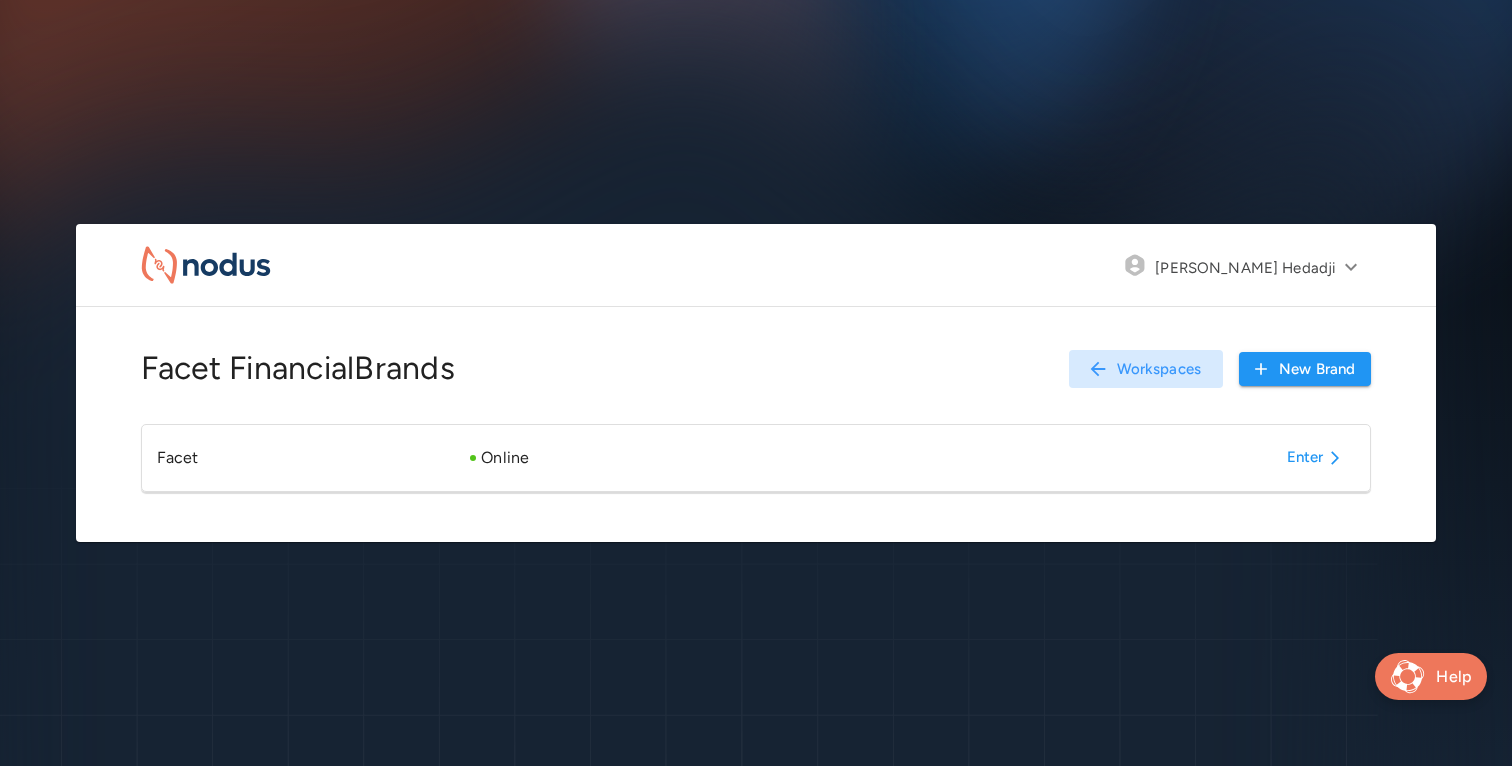 click on "Enter" at bounding box center (1317, 458) 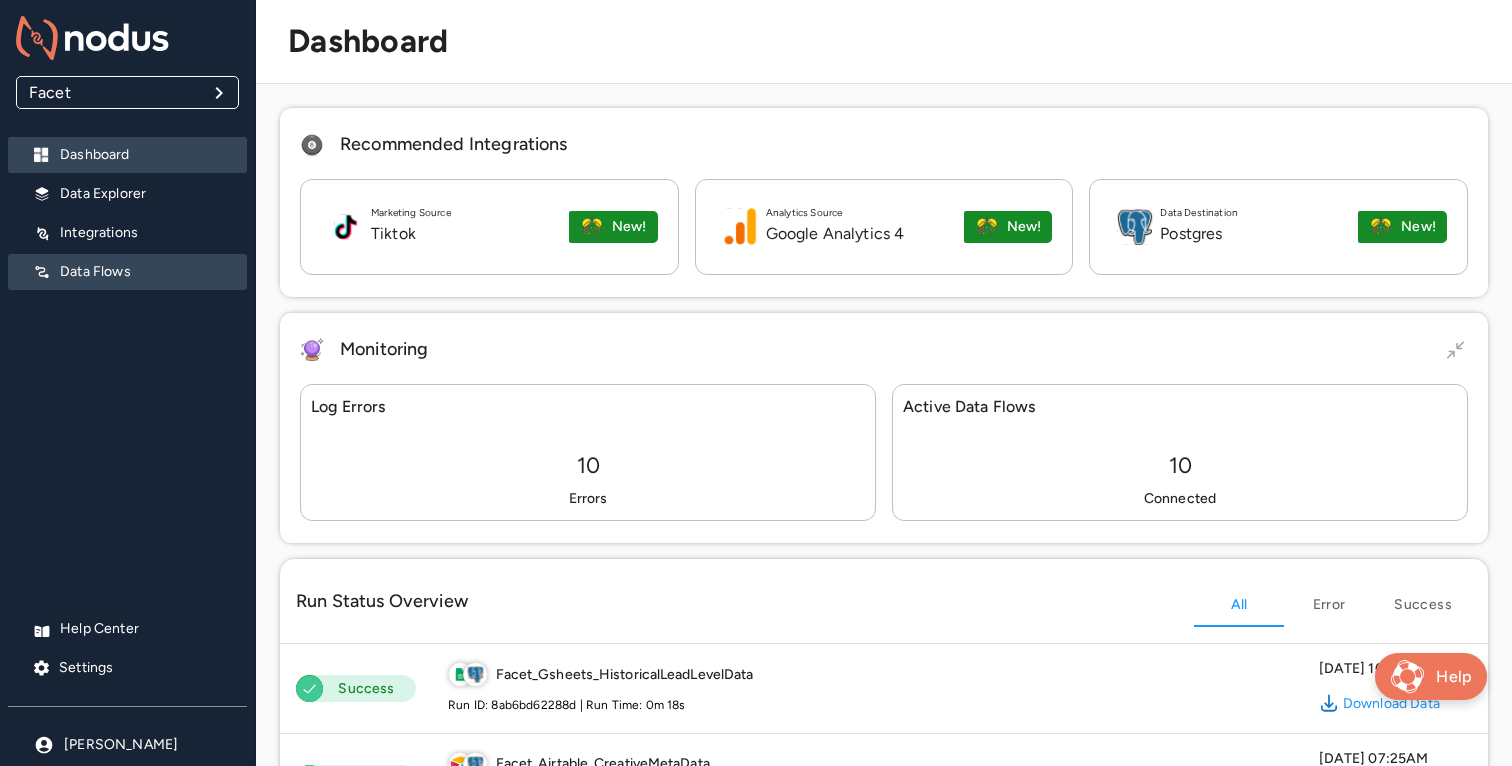 click on "Data Flows" at bounding box center [145, 272] 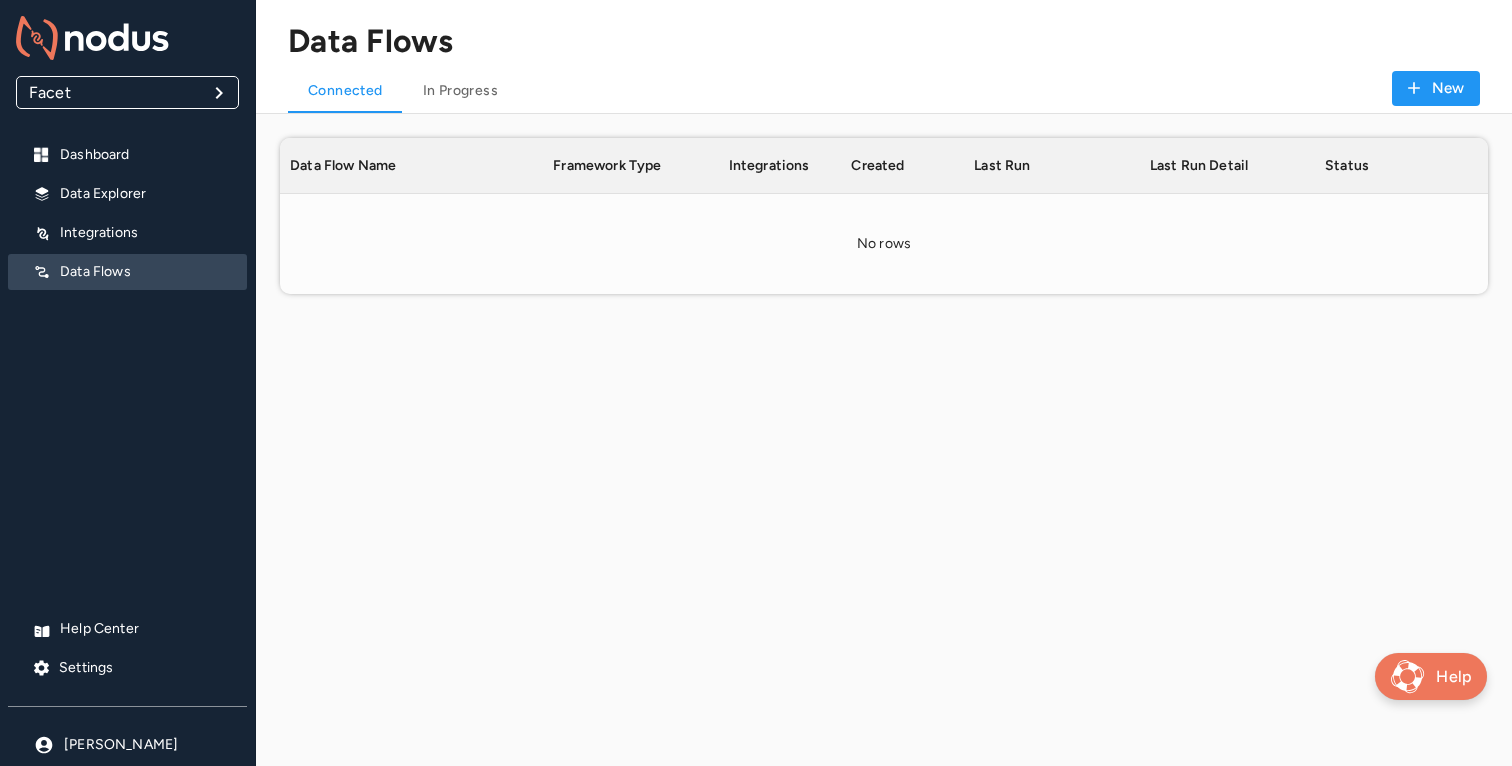 scroll, scrollTop: 1, scrollLeft: 1, axis: both 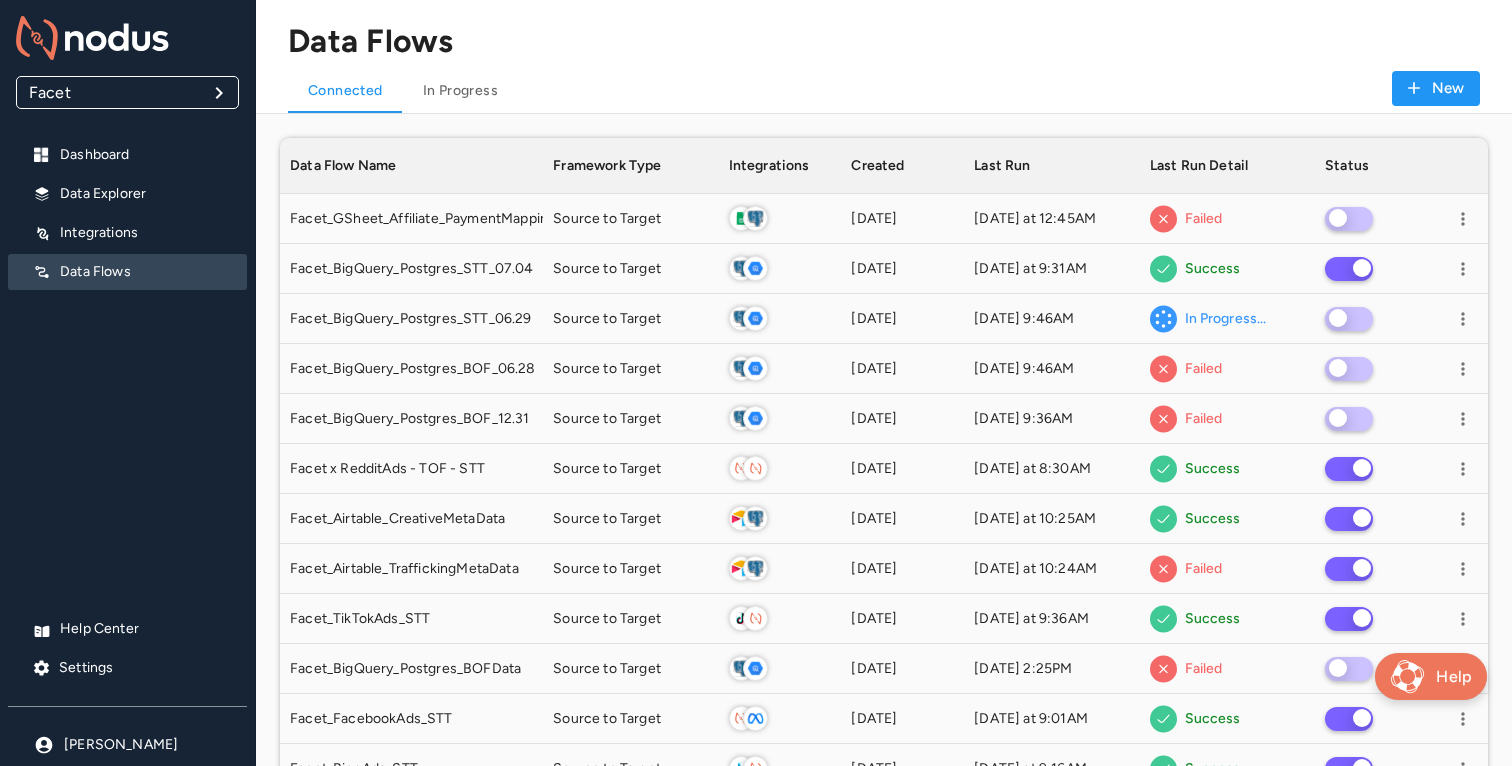 click on "New" at bounding box center [1436, 88] 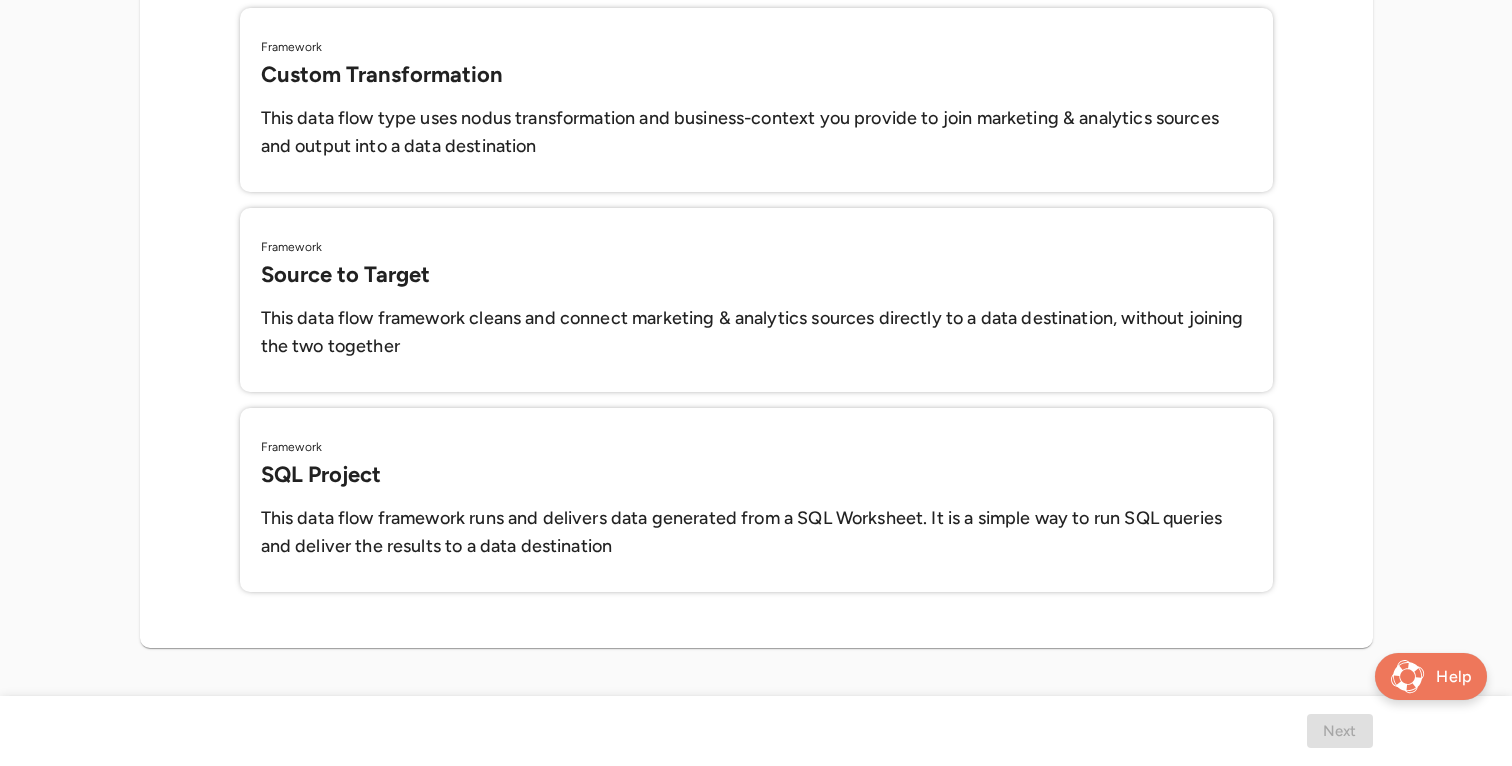 scroll, scrollTop: 576, scrollLeft: 0, axis: vertical 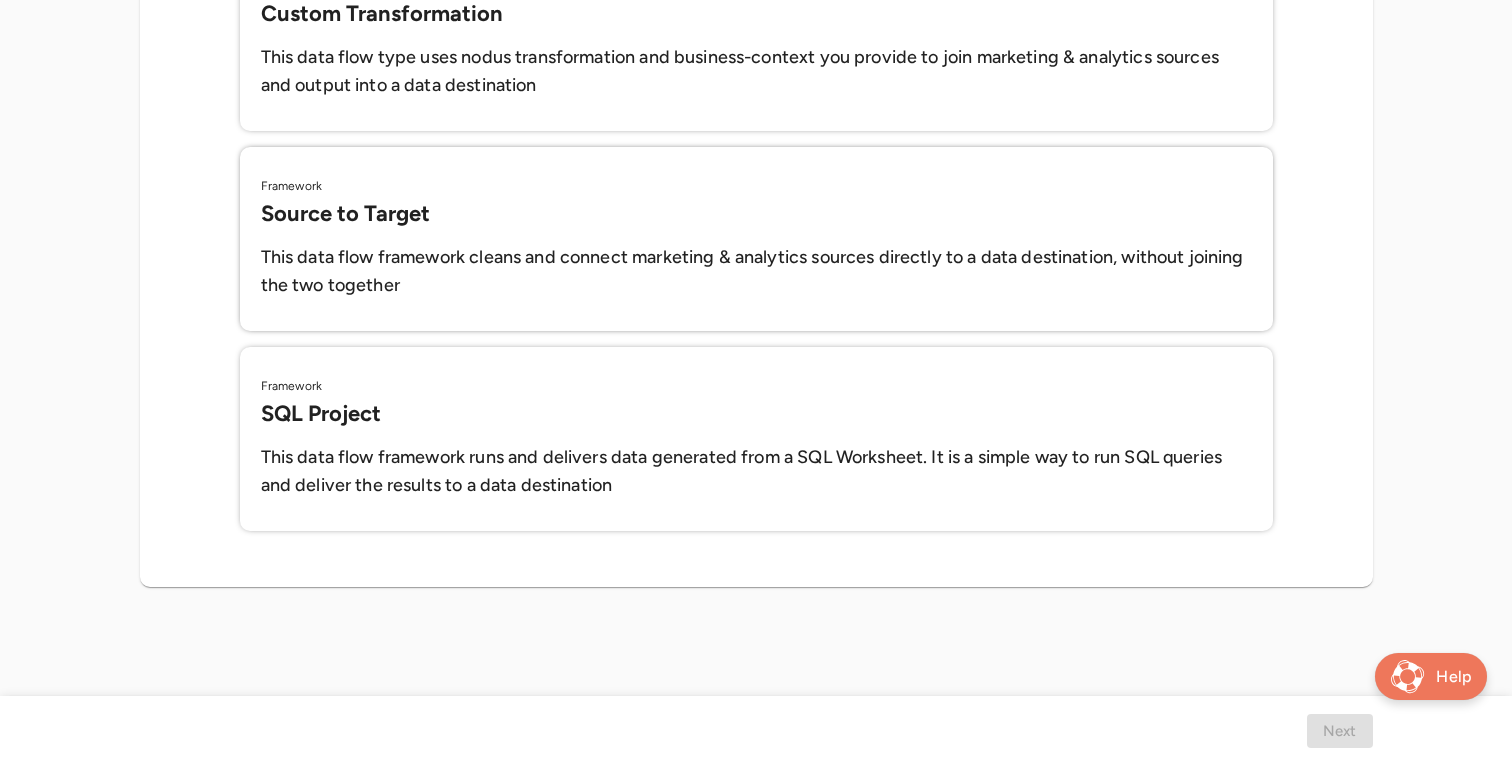 click on "This data flow framework cleans and connect marketing & analytics sources directly to a data destination, without joining the two together" at bounding box center [756, 272] 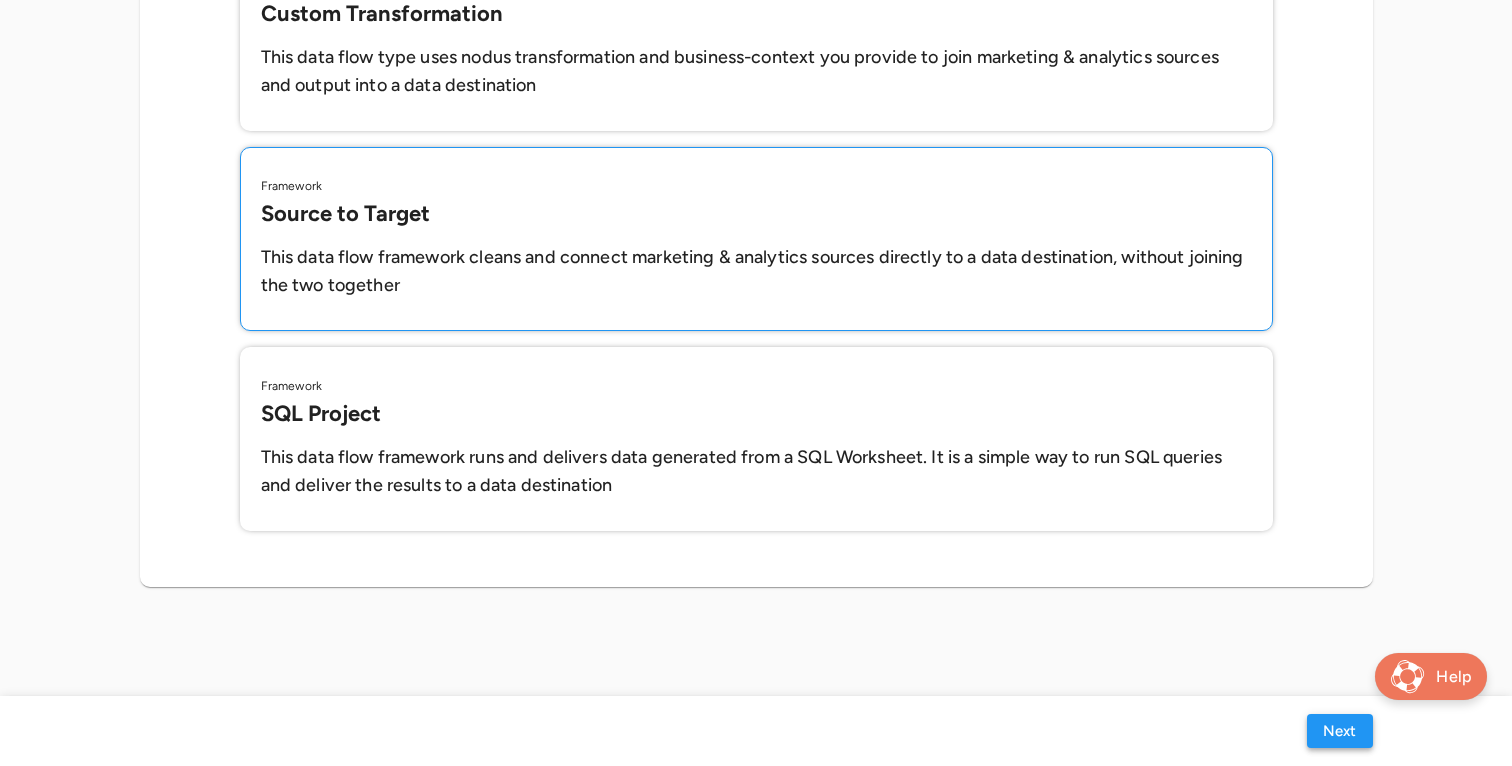 click on "Next" at bounding box center [1340, 731] 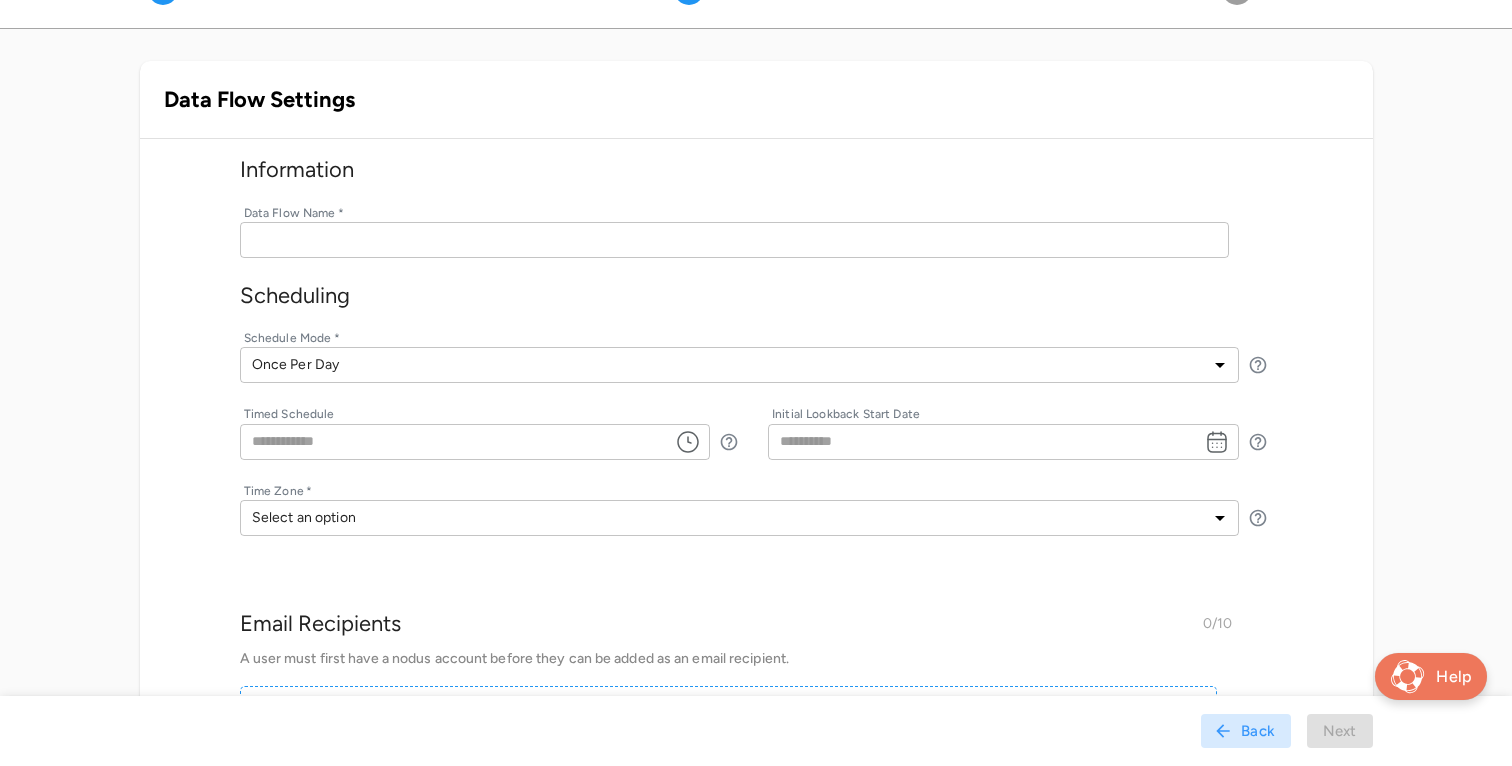 scroll, scrollTop: 89, scrollLeft: 0, axis: vertical 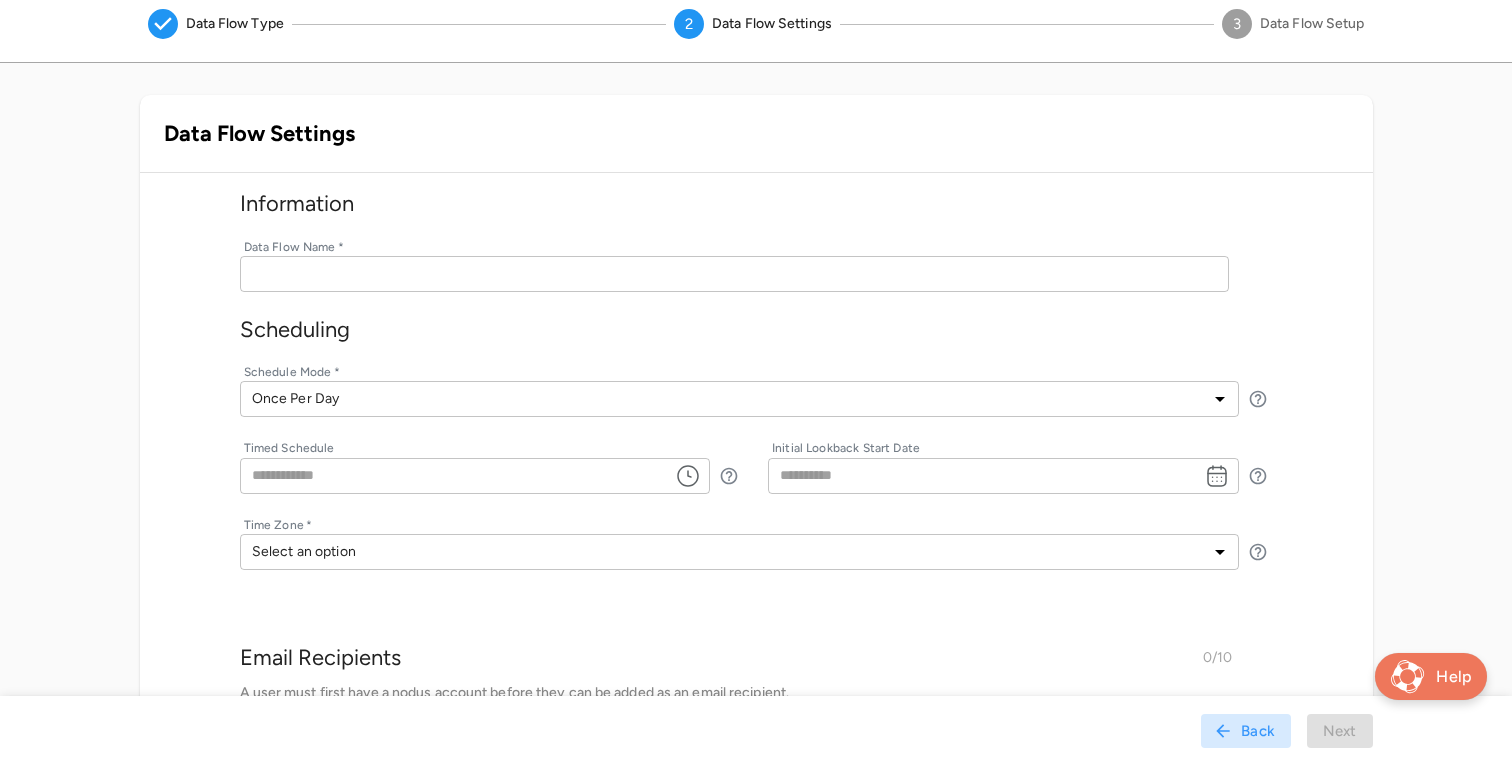 click at bounding box center [734, 274] 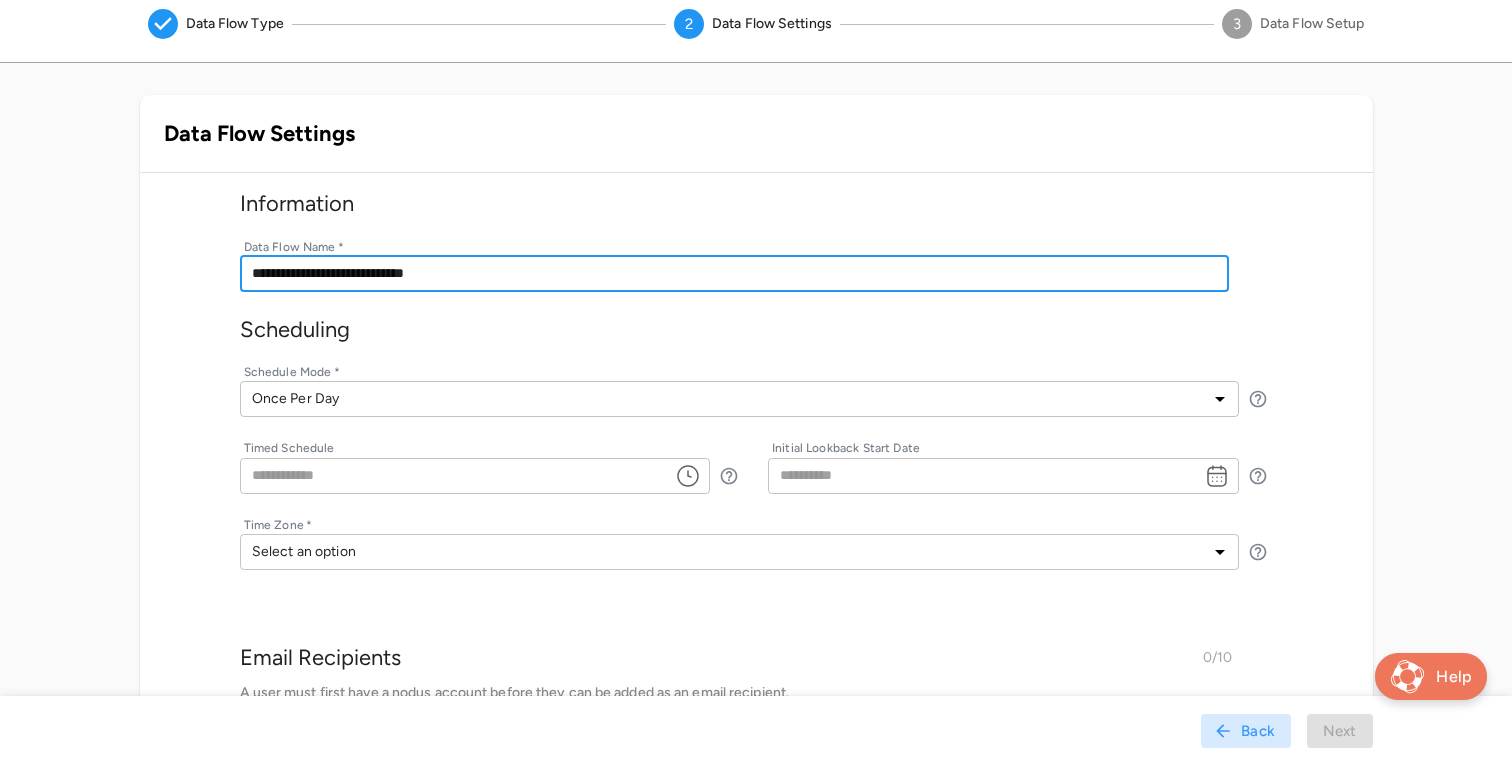 type on "**********" 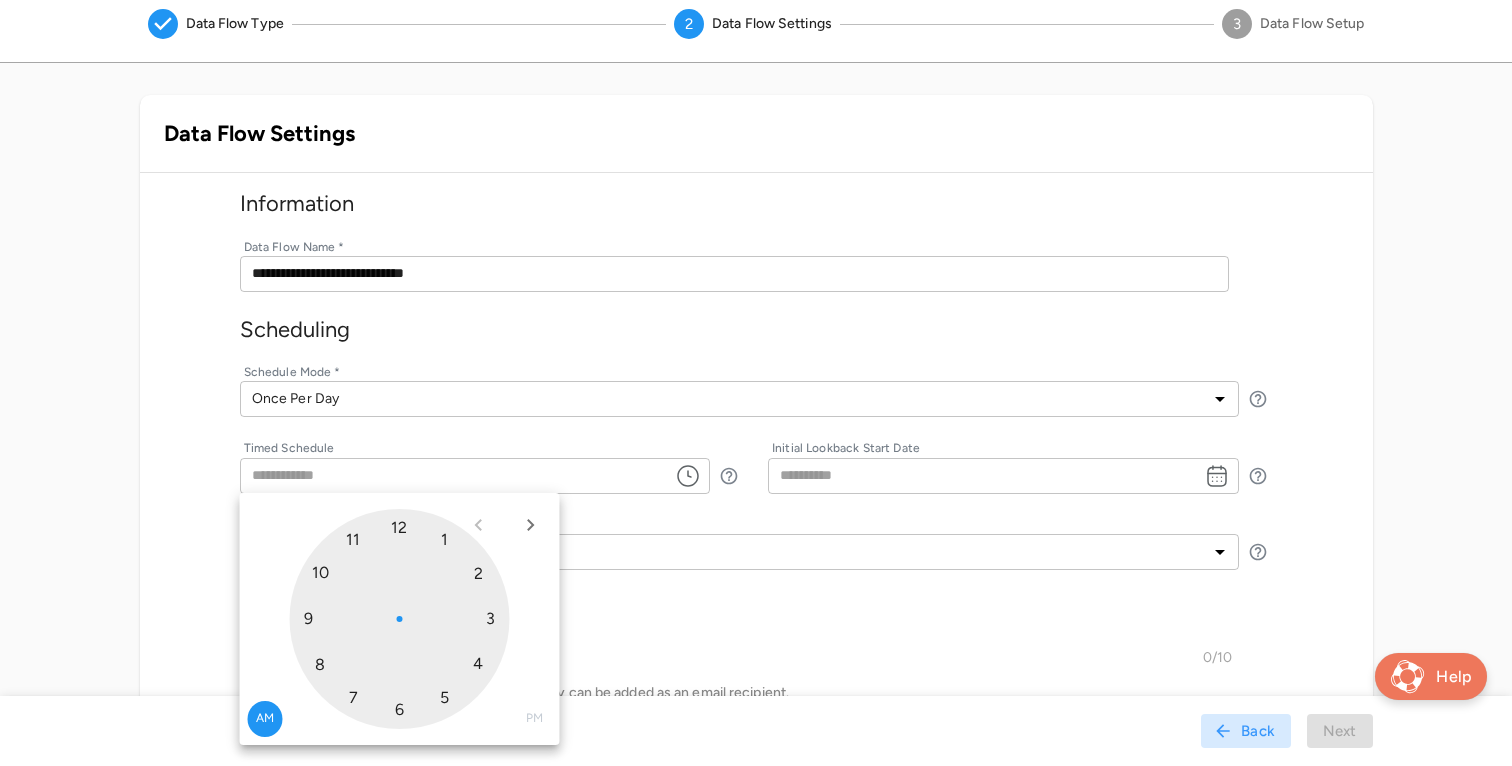 click on "​" at bounding box center [756, 430] 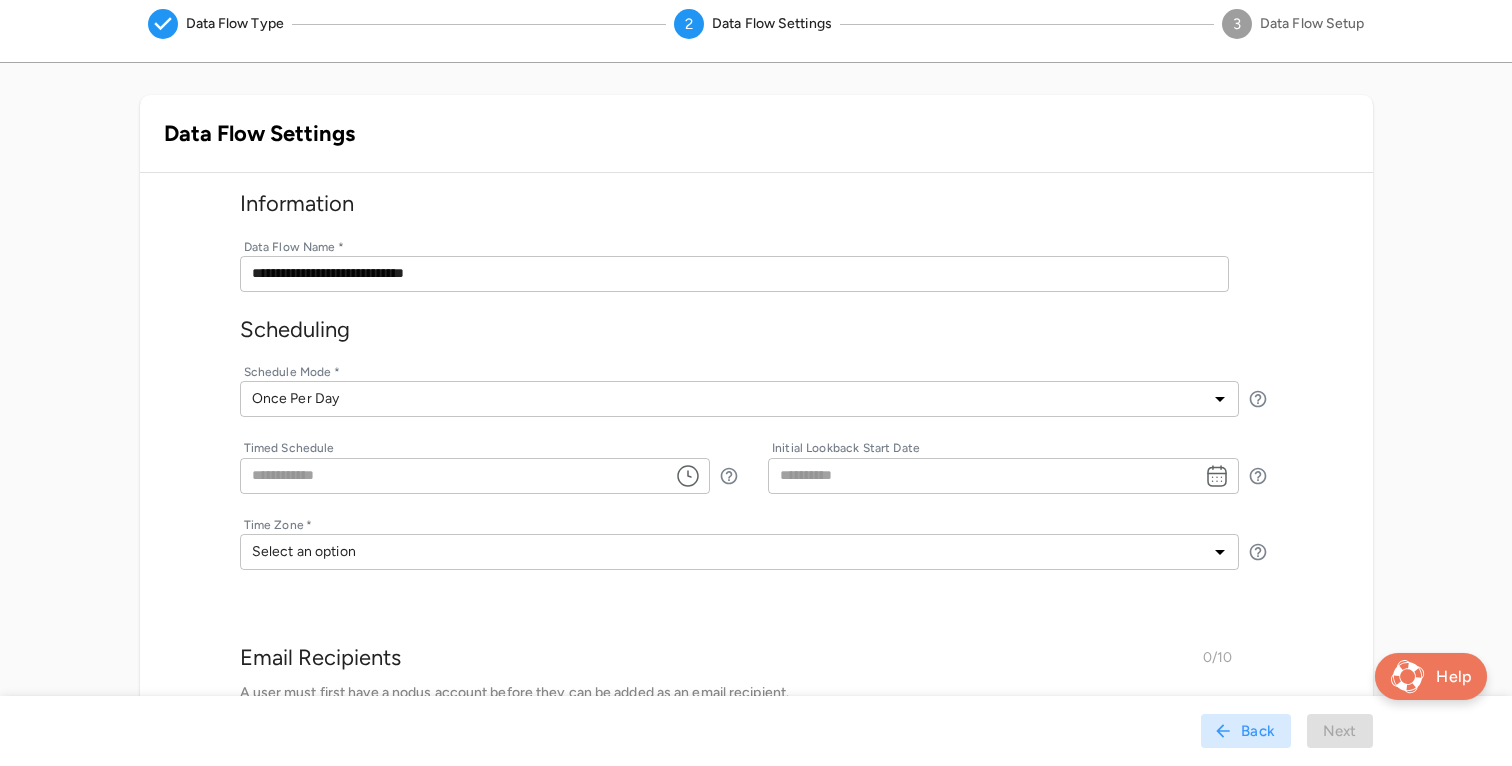 click on "**********" at bounding box center [756, 474] 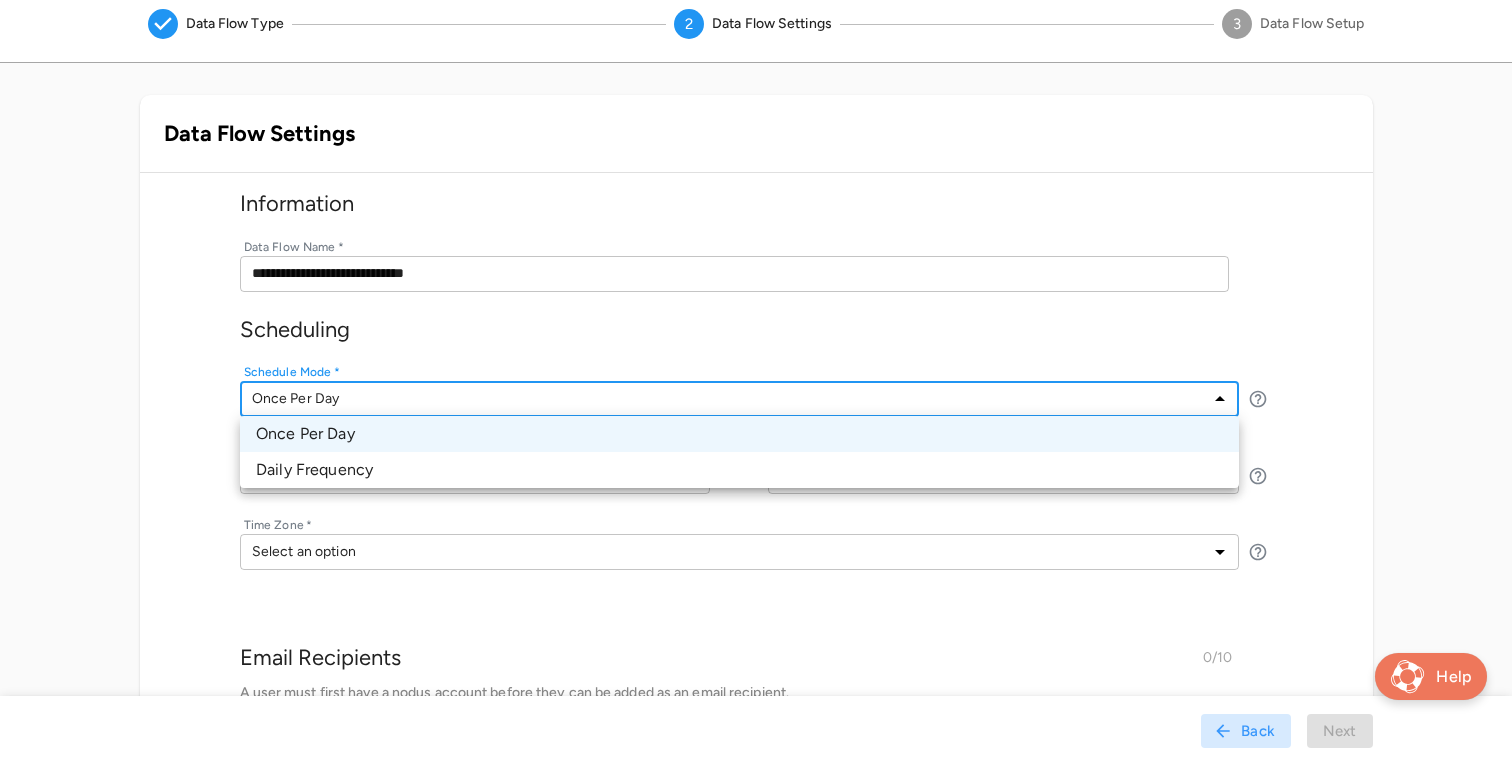click on "Daily Frequency" at bounding box center (739, 470) 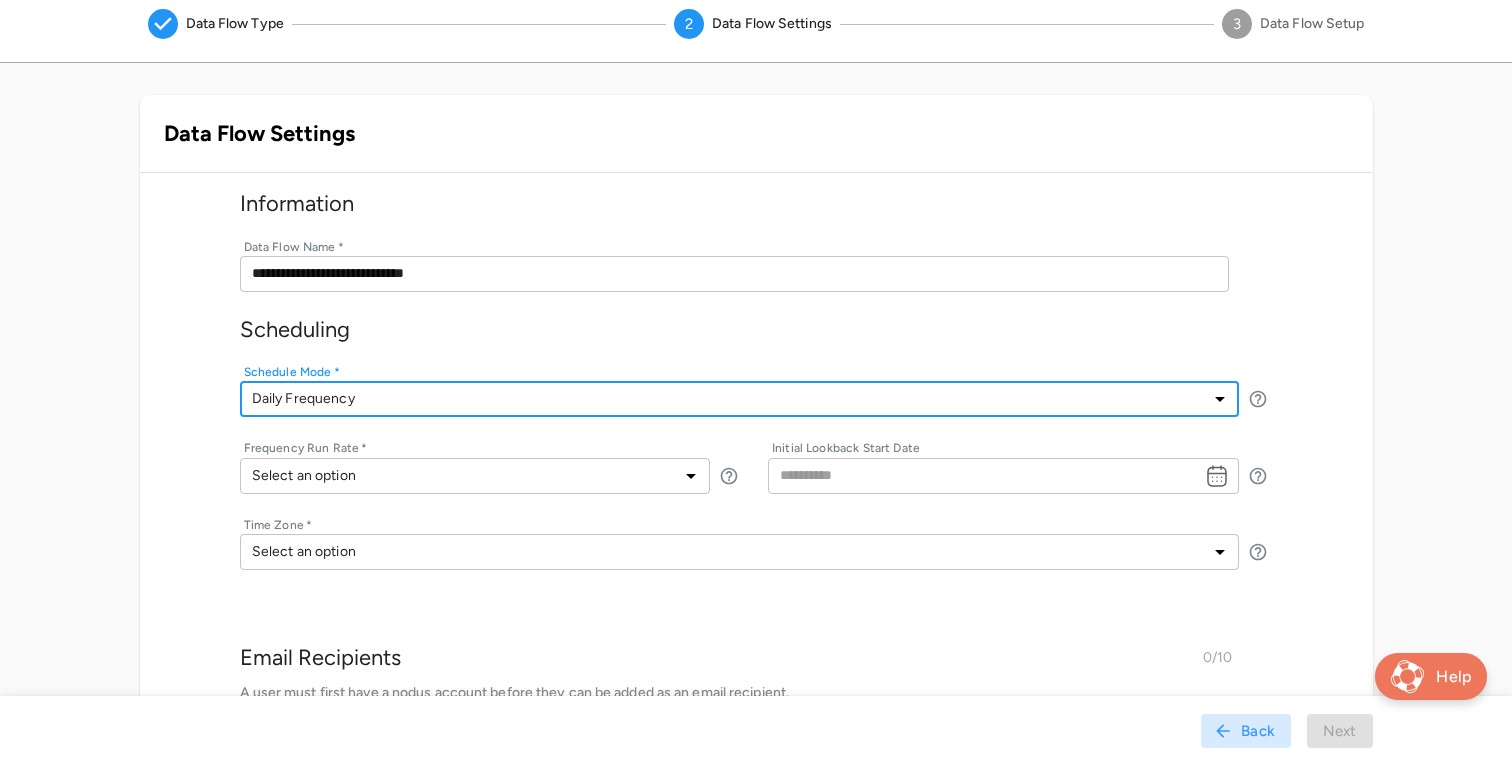 click on "**********" at bounding box center (756, 474) 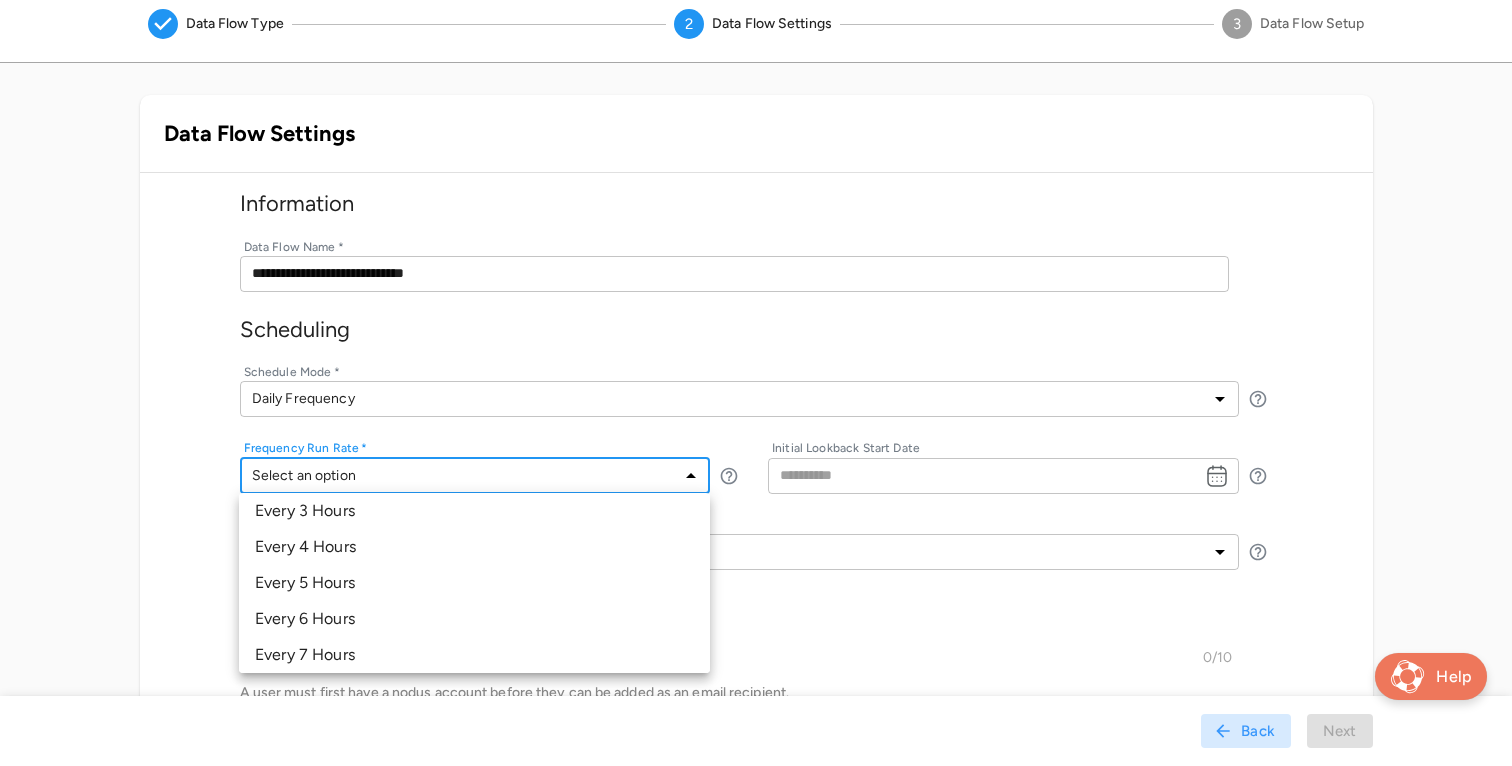 click on "Every 3 Hours" at bounding box center (474, 511) 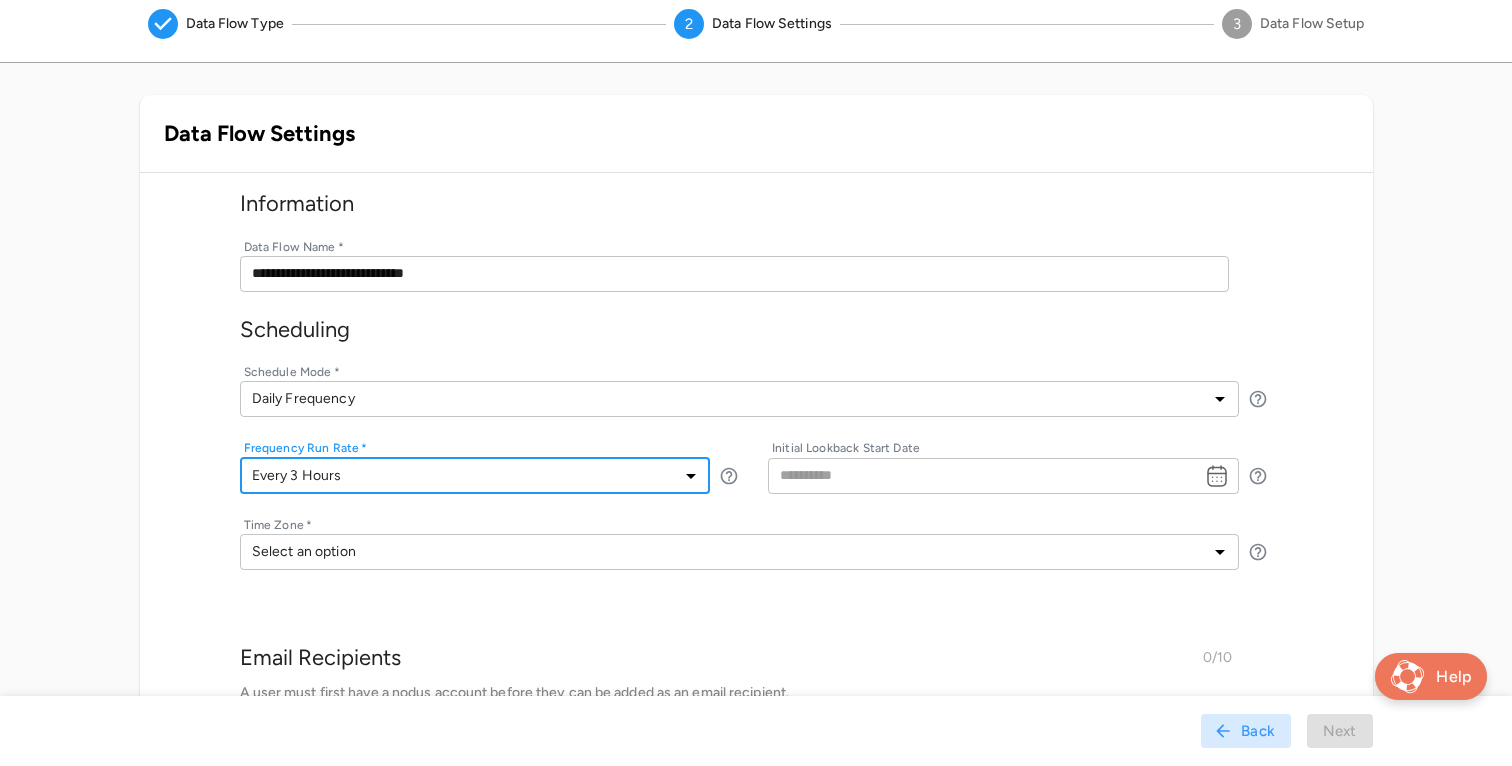click at bounding box center [978, 476] 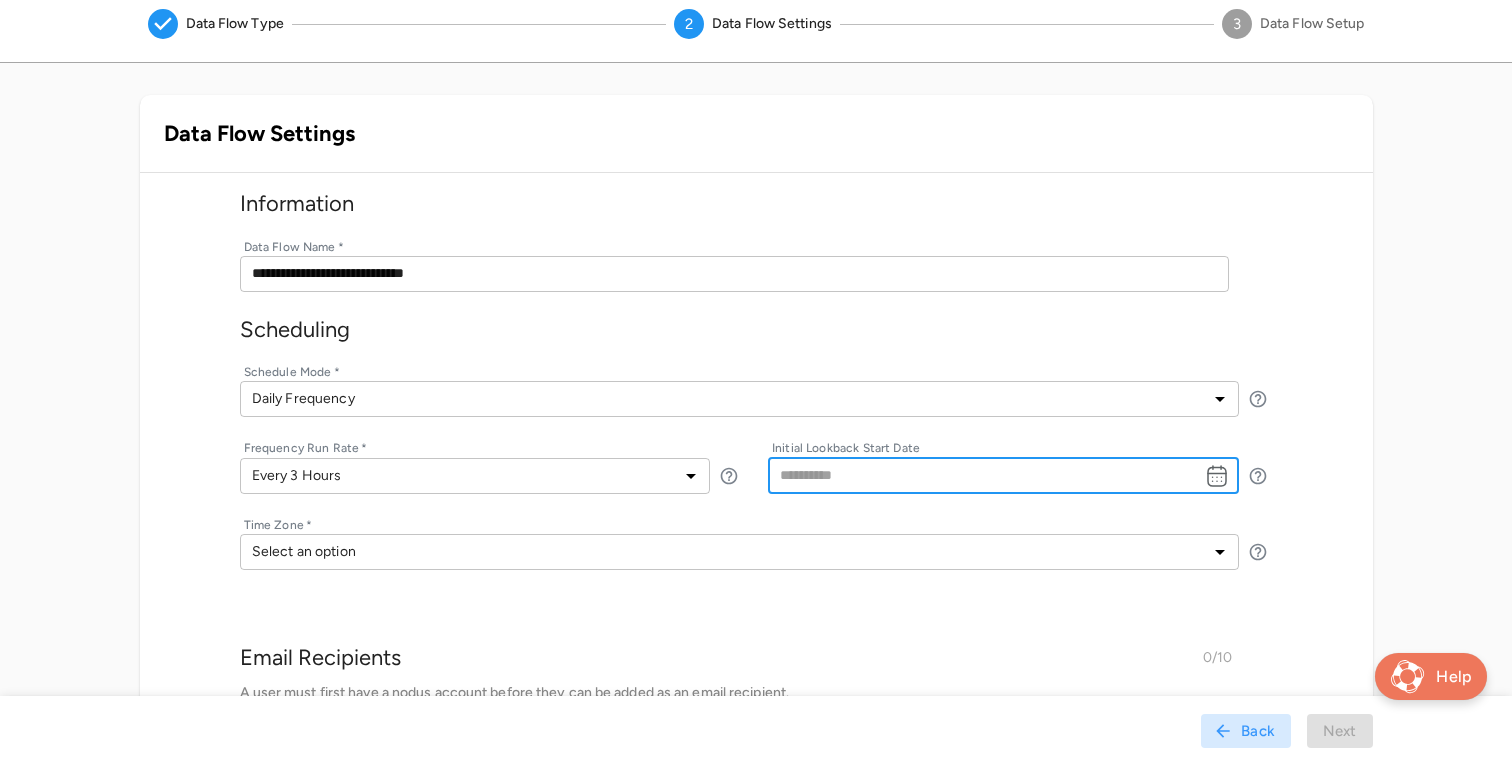 type on "**********" 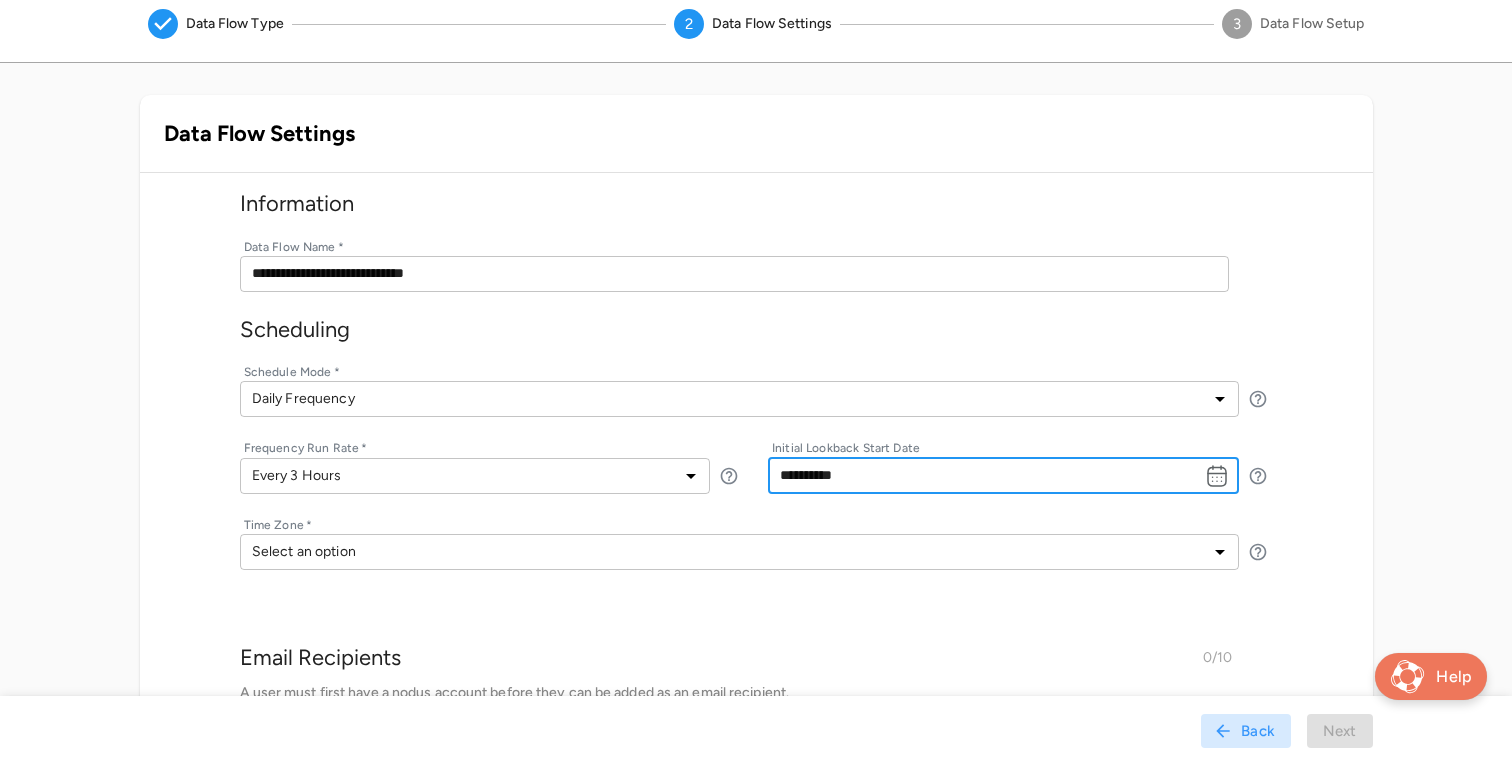 click on "**********" at bounding box center (756, 474) 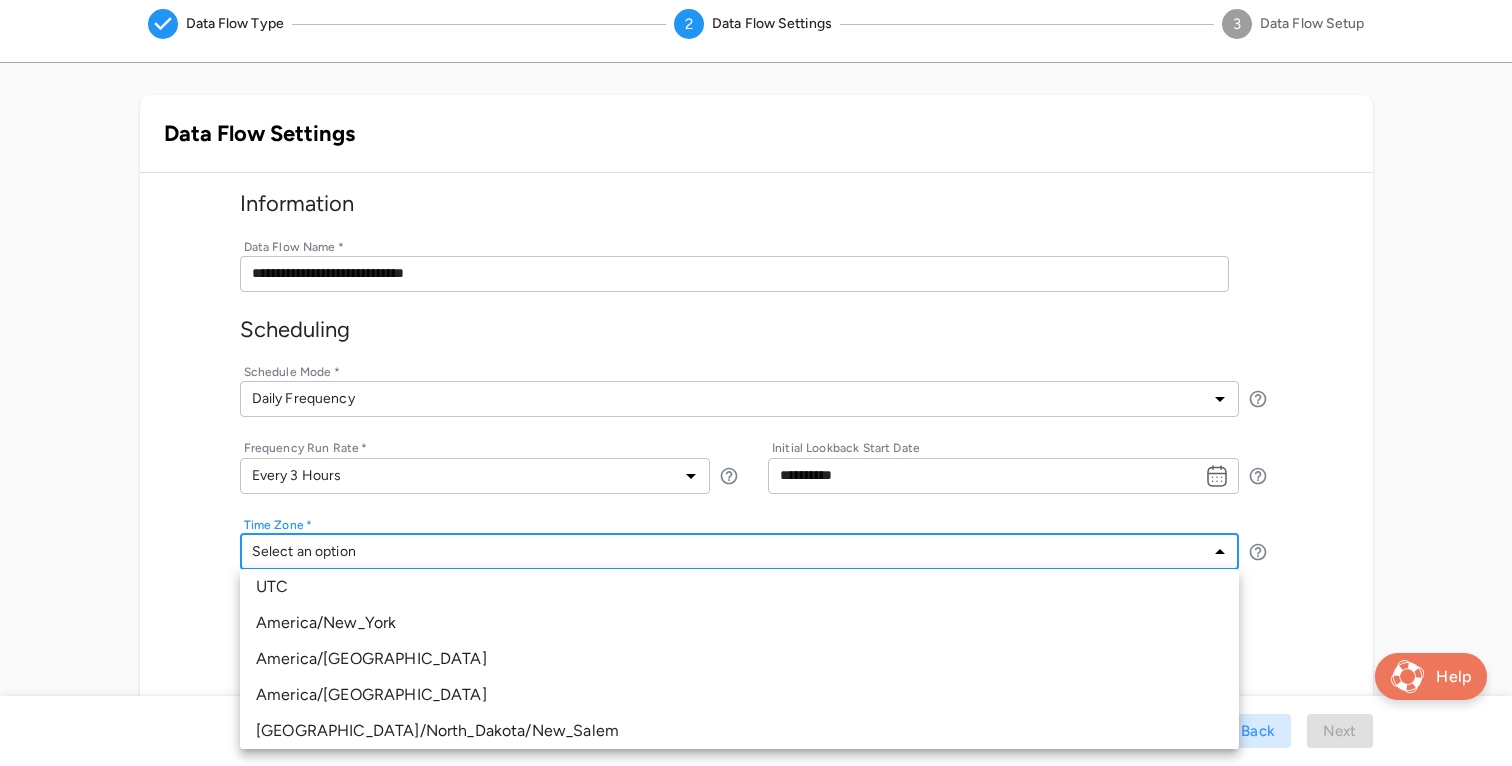 click on "America/New_York" at bounding box center [739, 623] 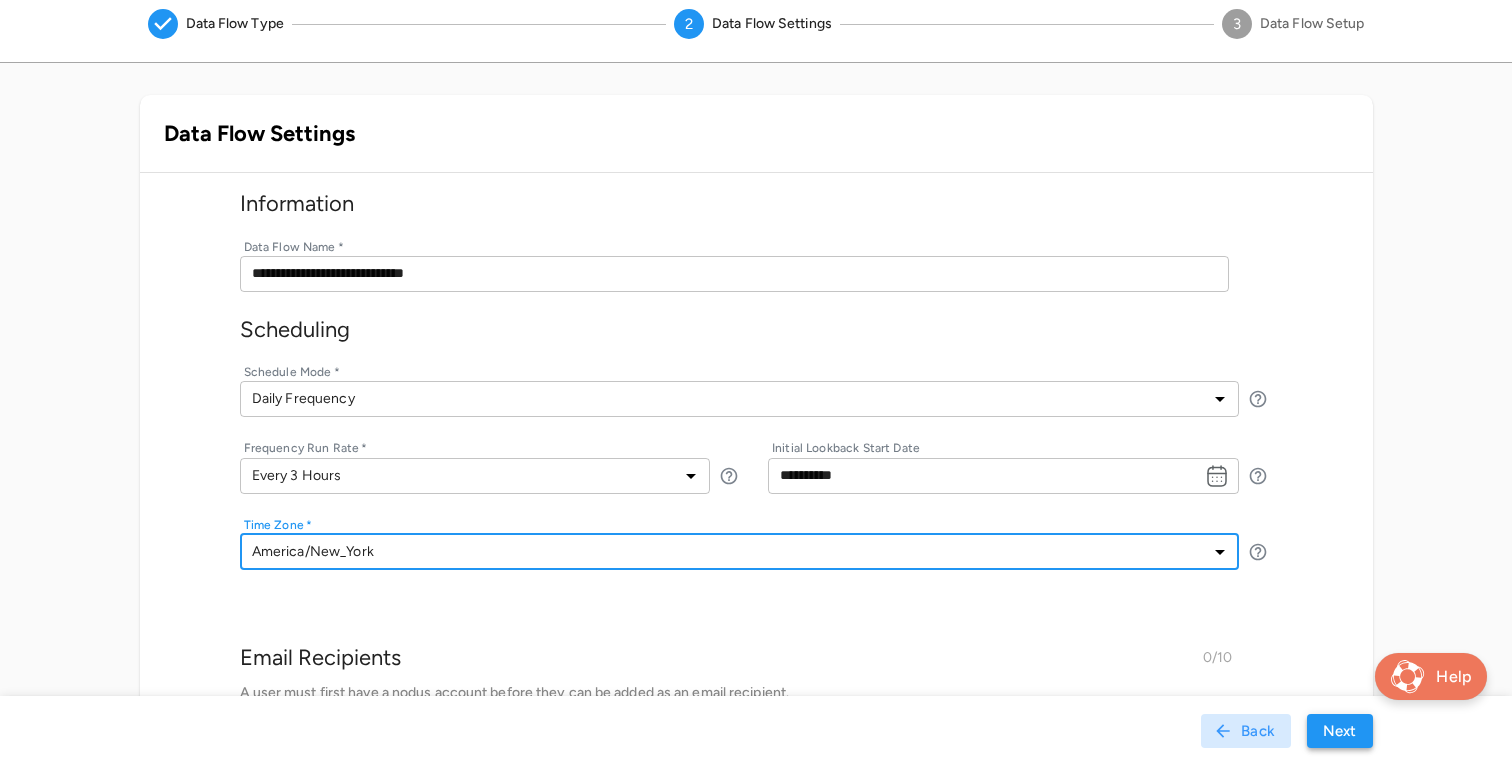click on "Next" at bounding box center (1340, 731) 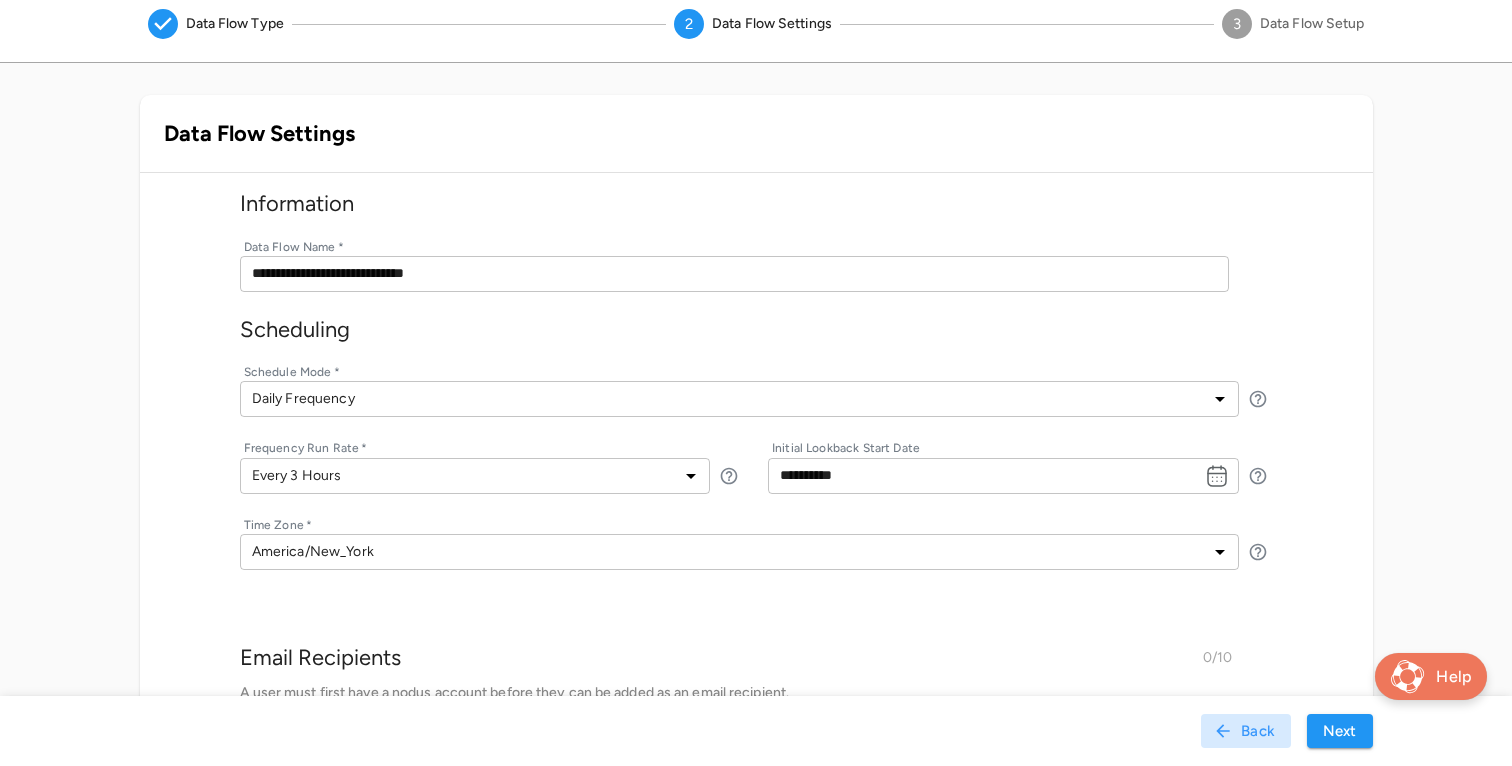 scroll, scrollTop: 0, scrollLeft: 0, axis: both 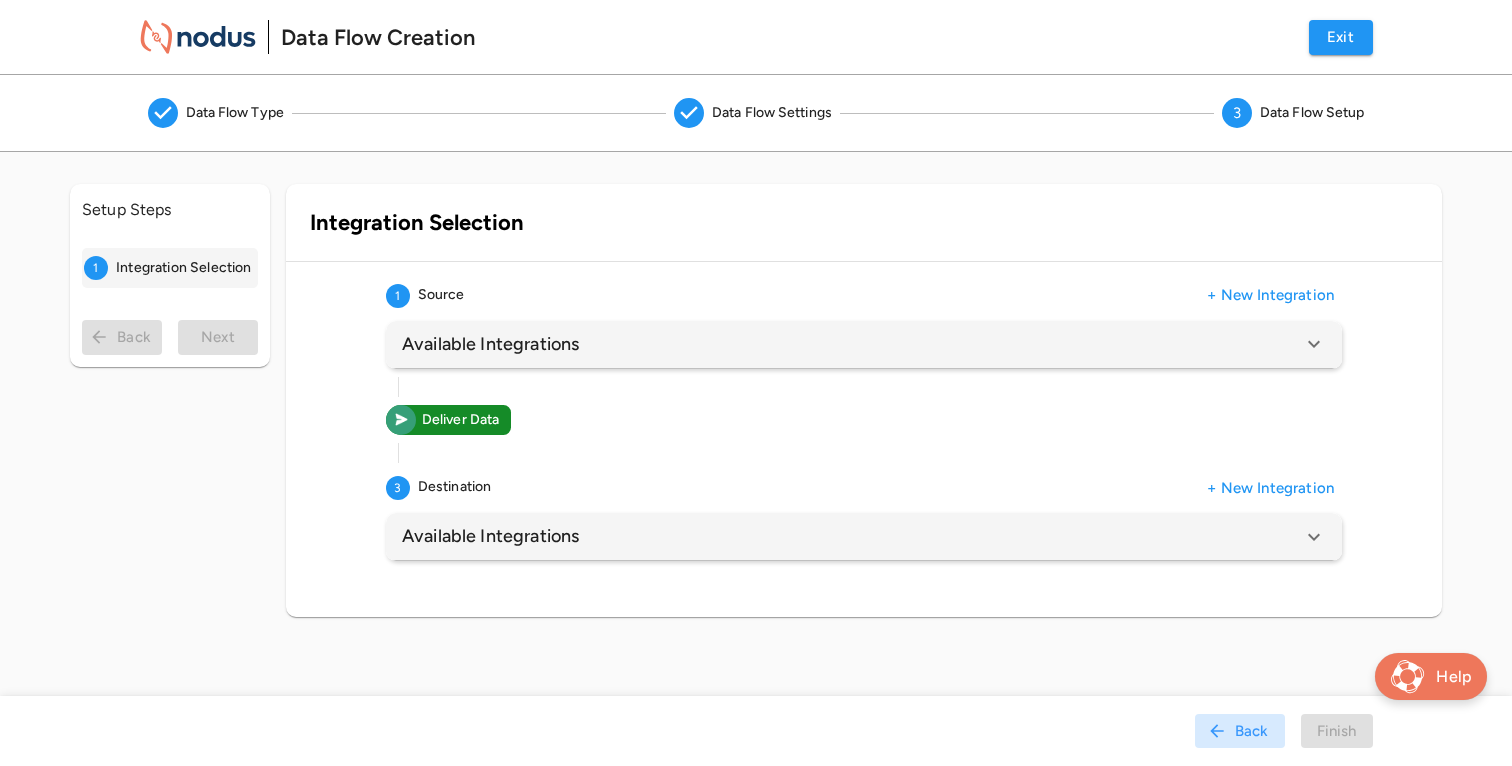 click on "Available Integrations" at bounding box center (852, 344) 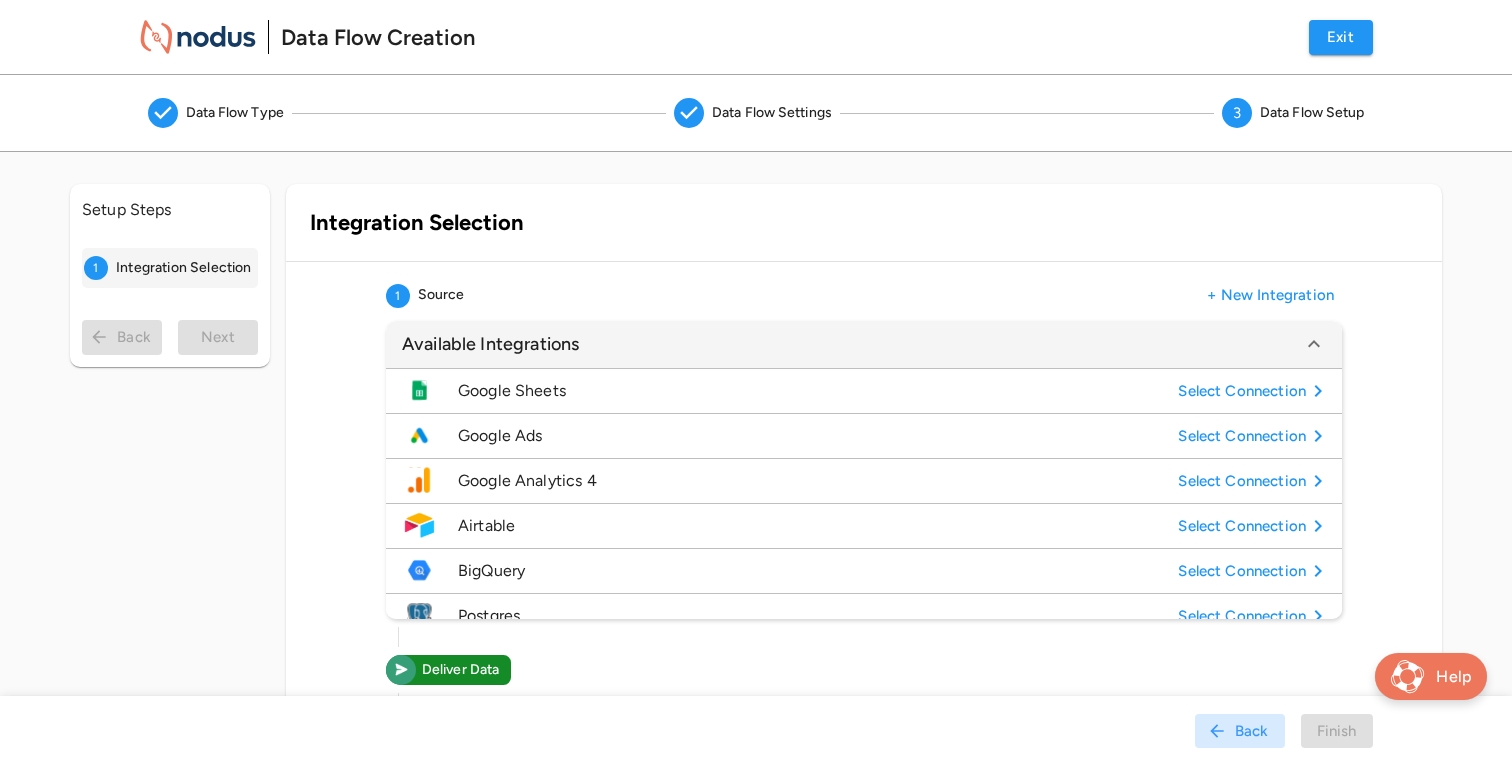 click on "Google Sheets" at bounding box center [814, 391] 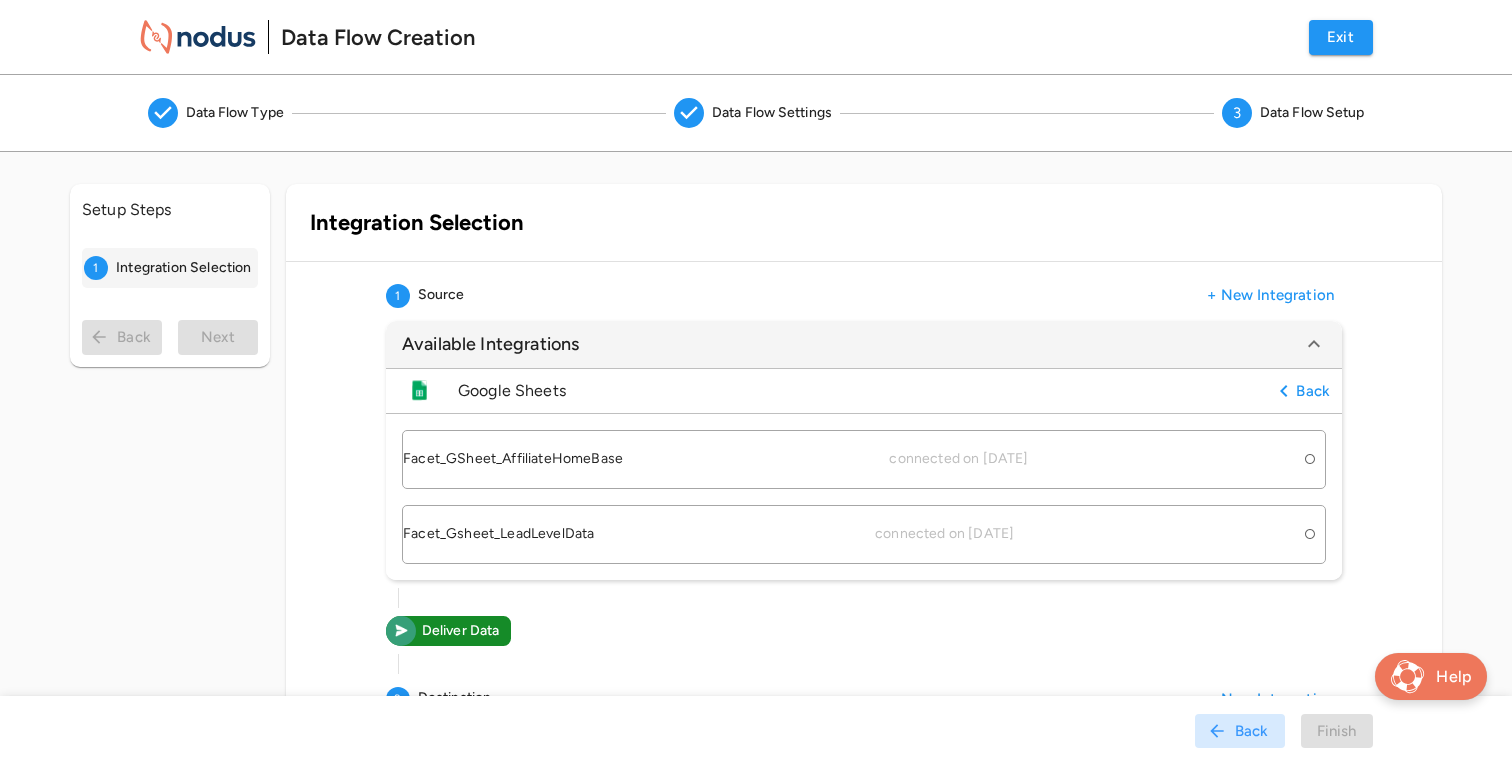 click on "Facet_GSheet_AffiliateHomeBase connected on [DATE]" at bounding box center [849, 459] 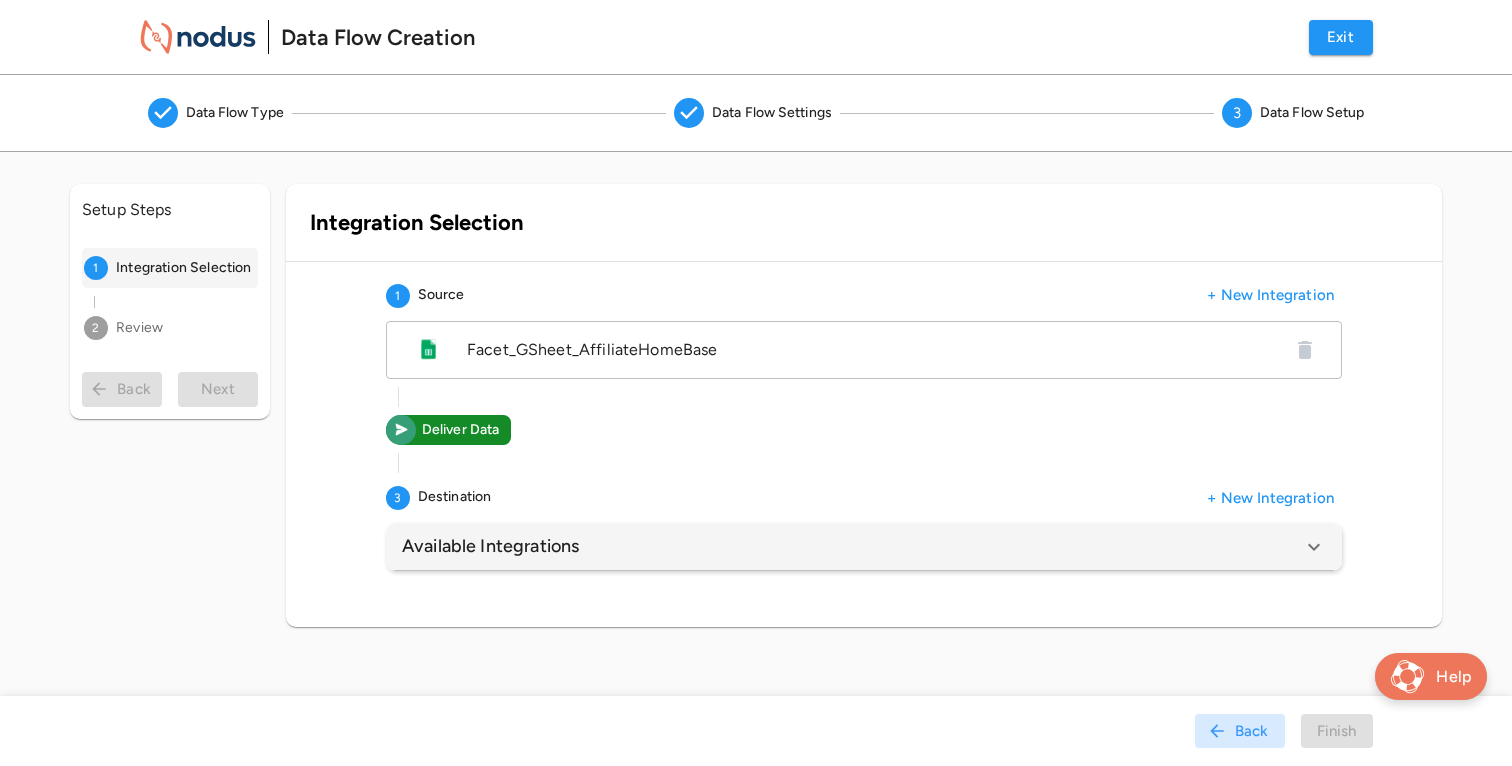 click on "Available Integrations" at bounding box center (852, 546) 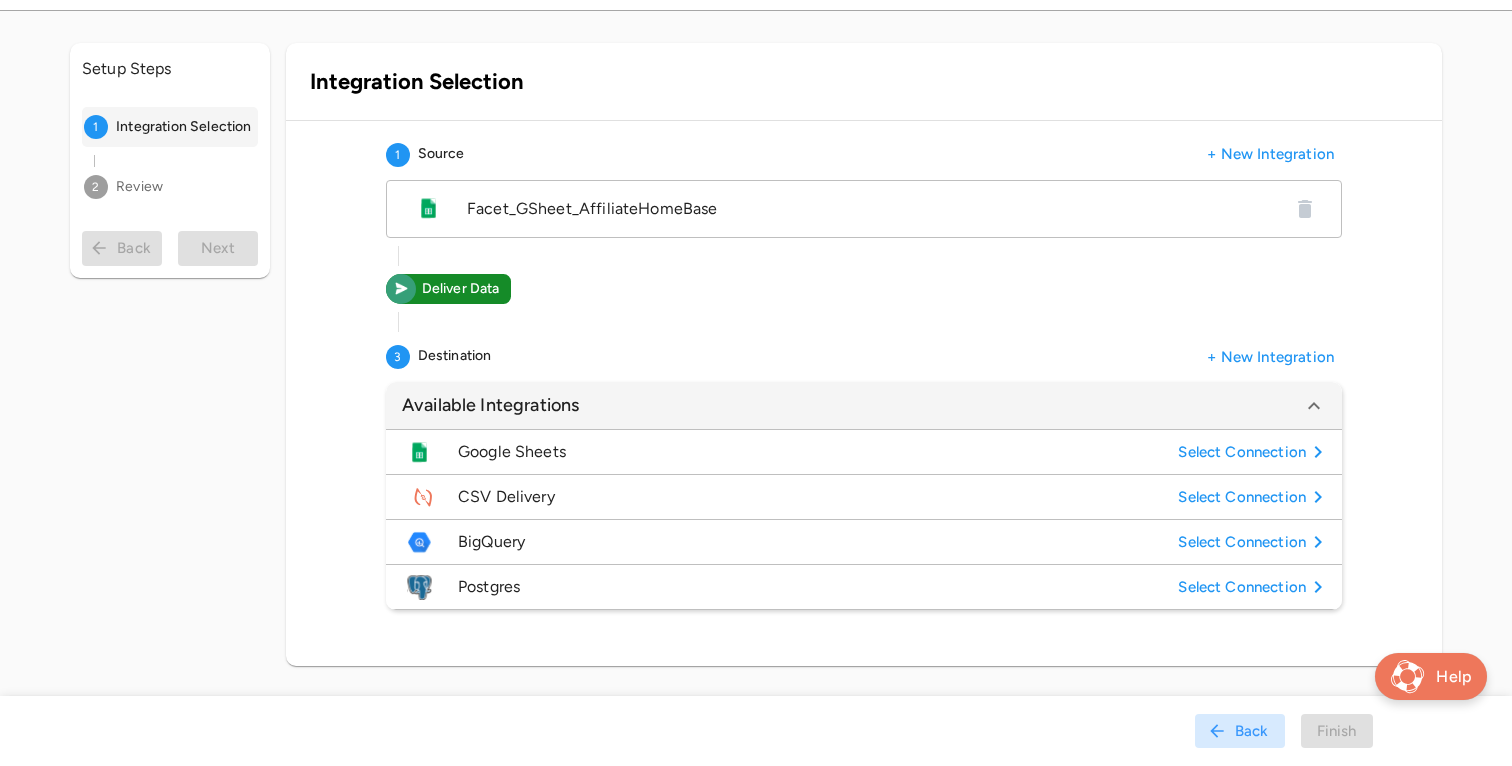 click on "Postgres" at bounding box center (814, 587) 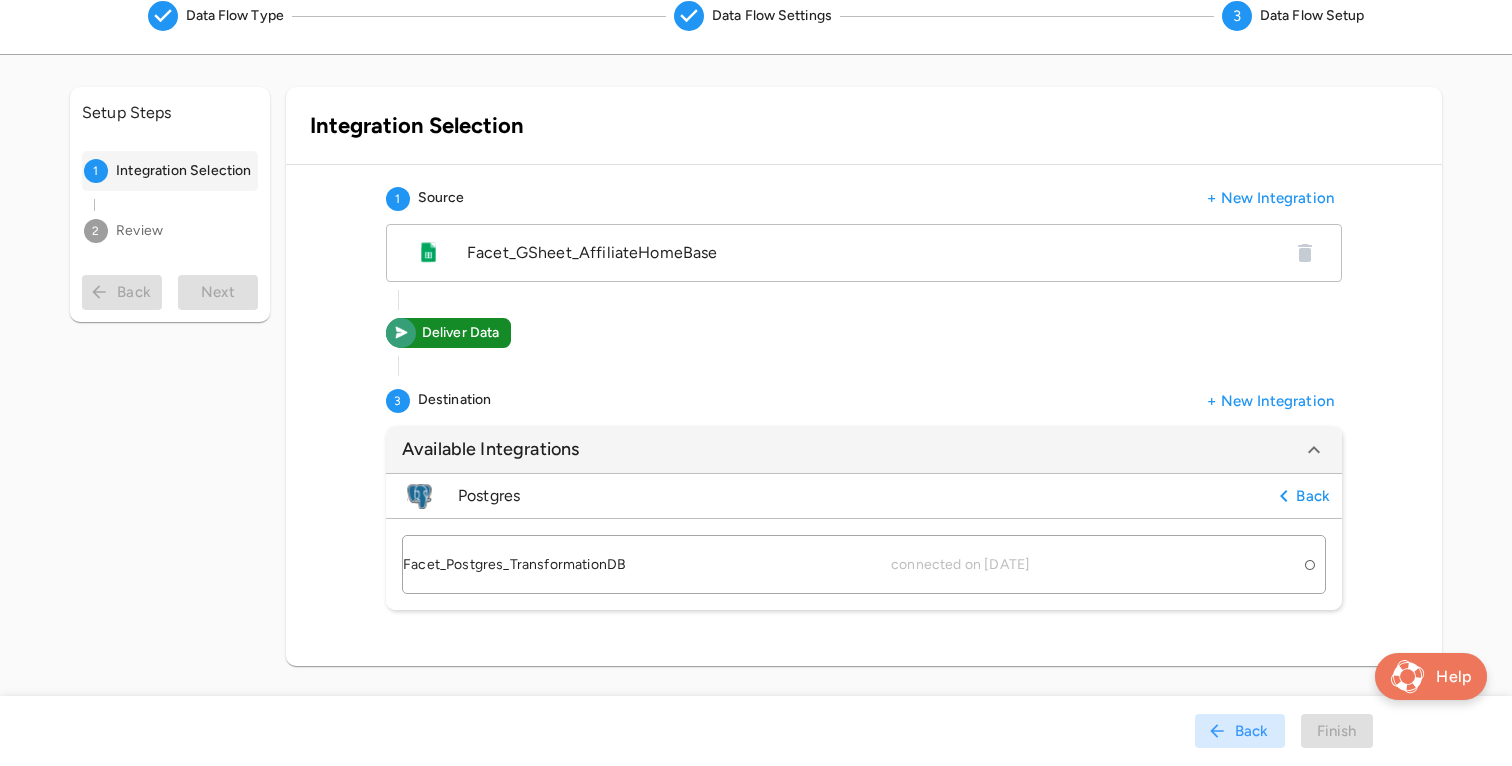click on "Facet_Postgres_TransformationDB connected on [DATE]" at bounding box center (849, 565) 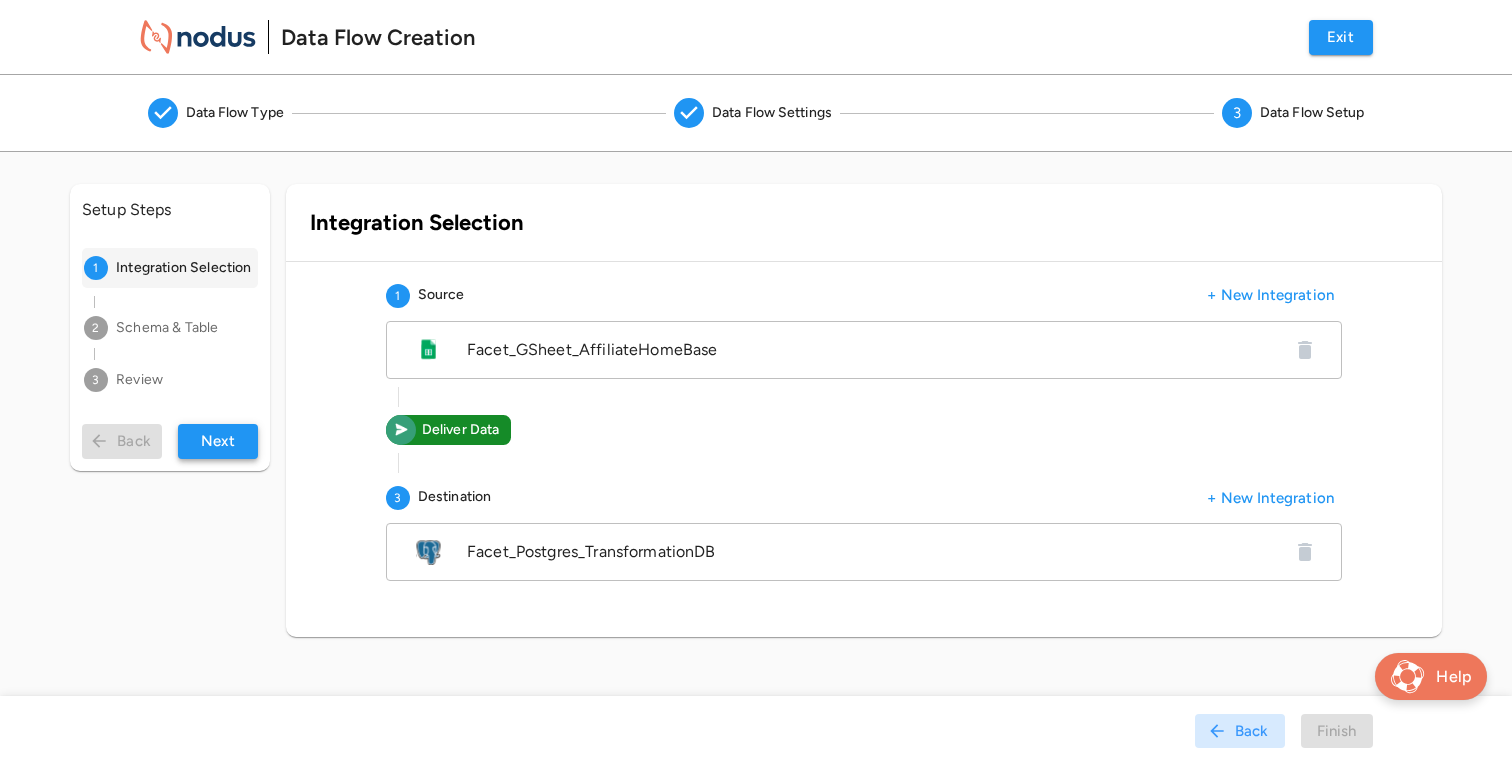 click on "Next" at bounding box center [218, 441] 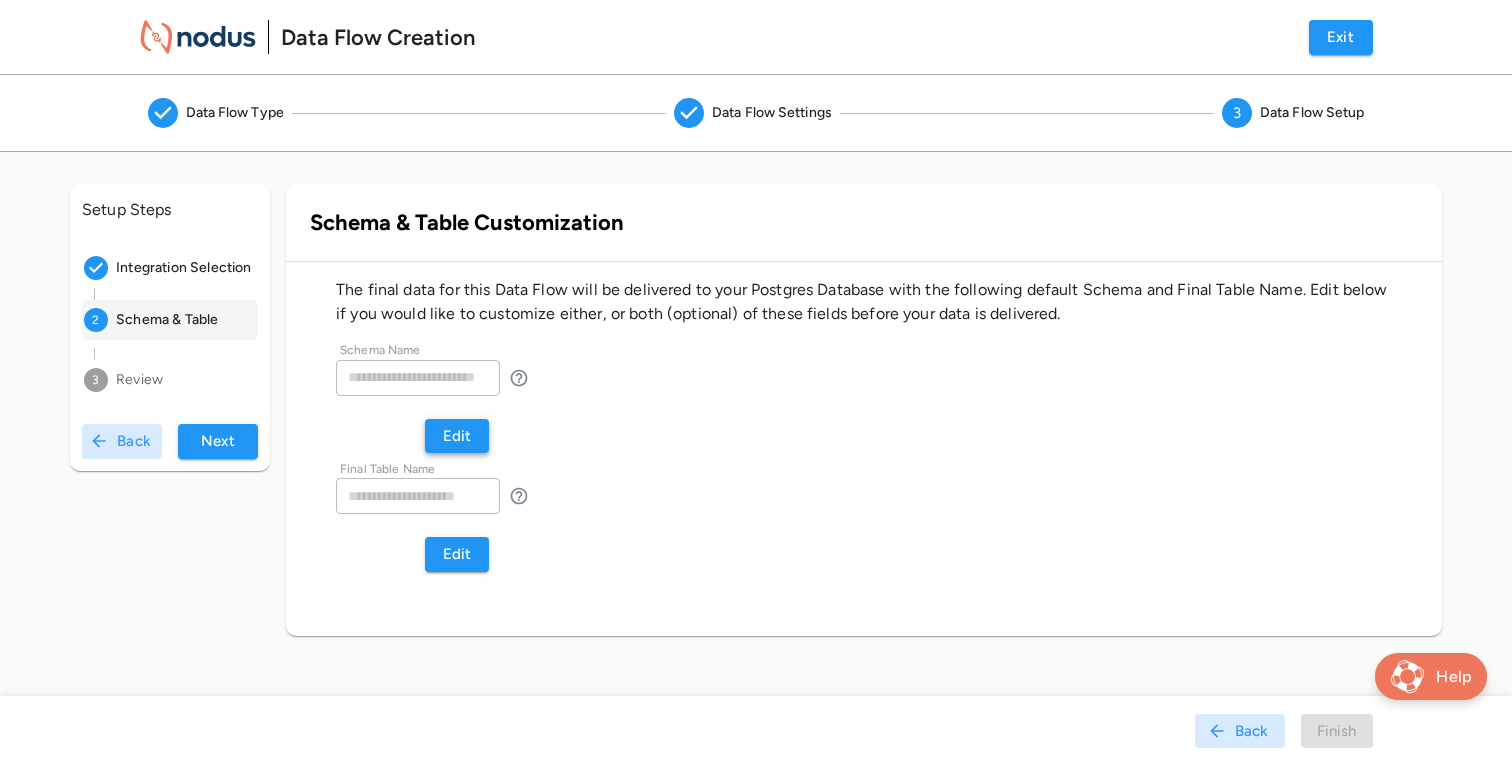 click on "Edit" at bounding box center [457, 436] 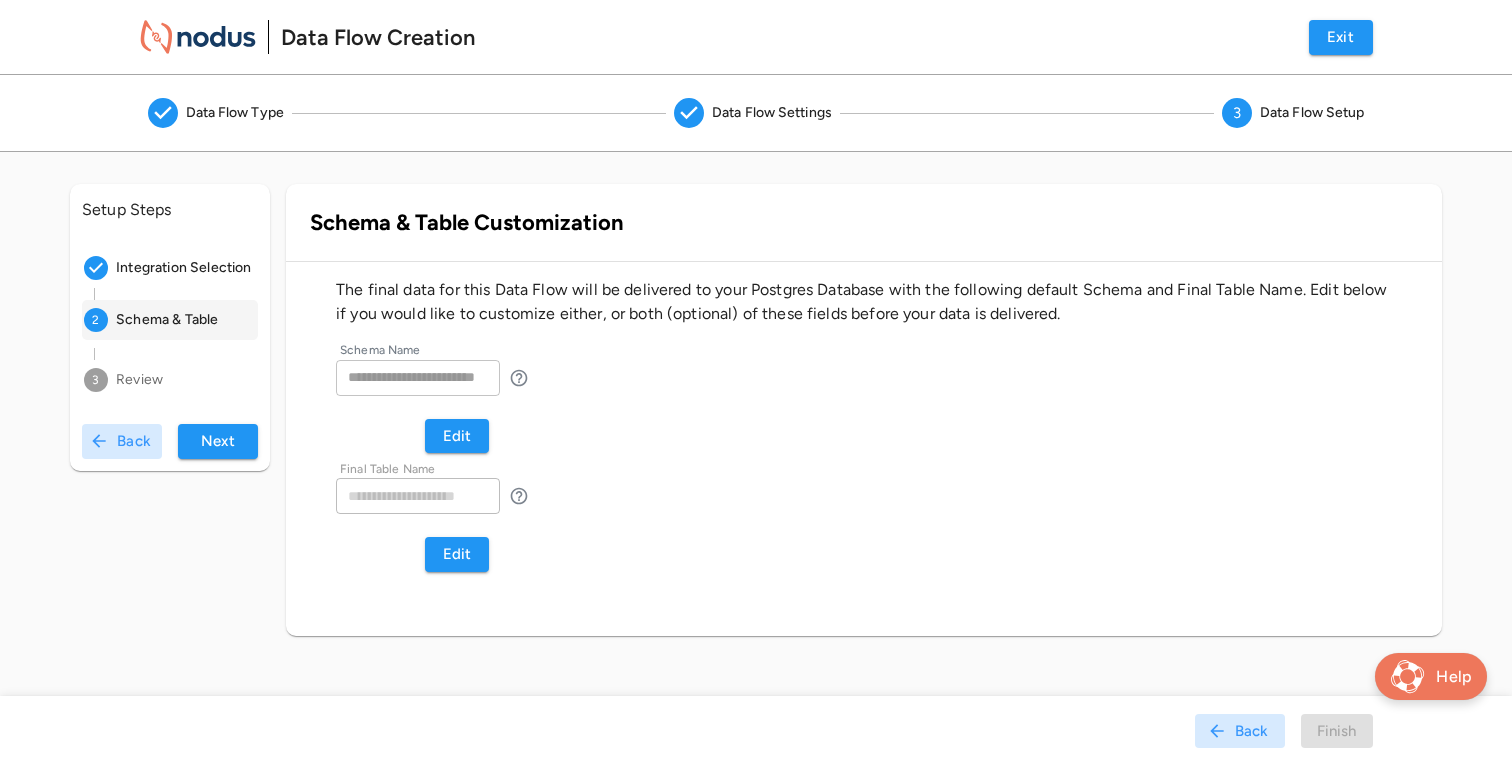 click at bounding box center [418, 378] 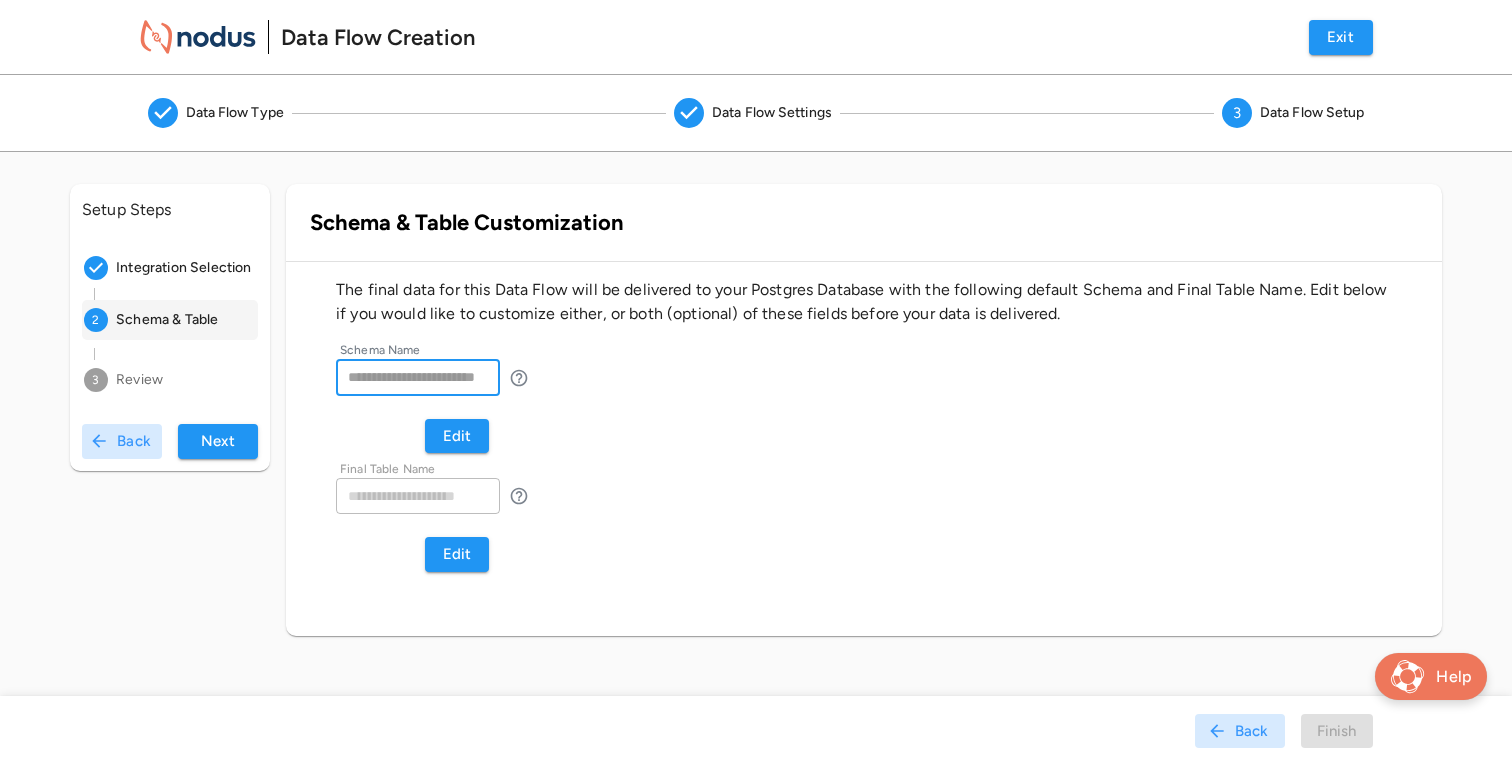 type on "*" 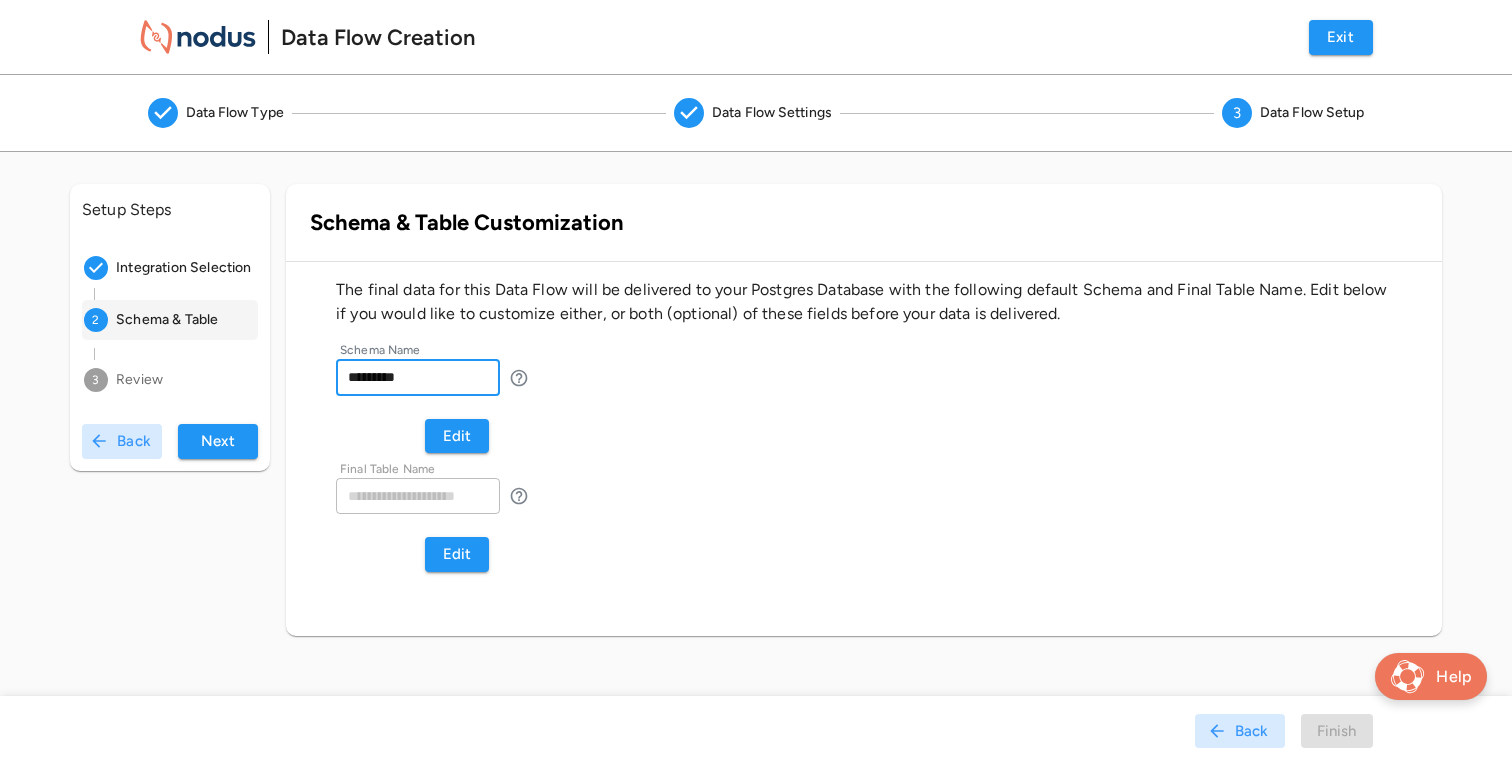 type on "*********" 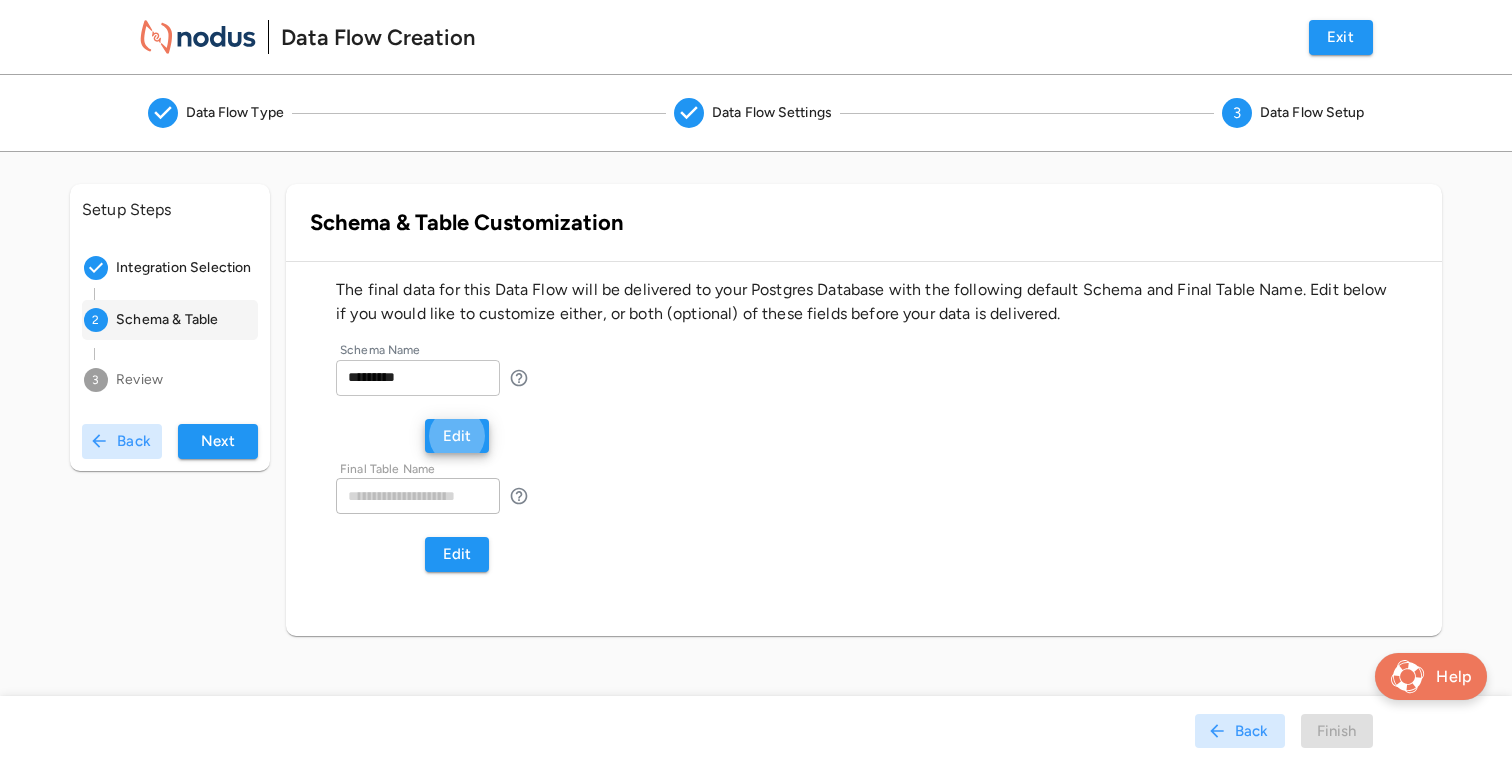 type 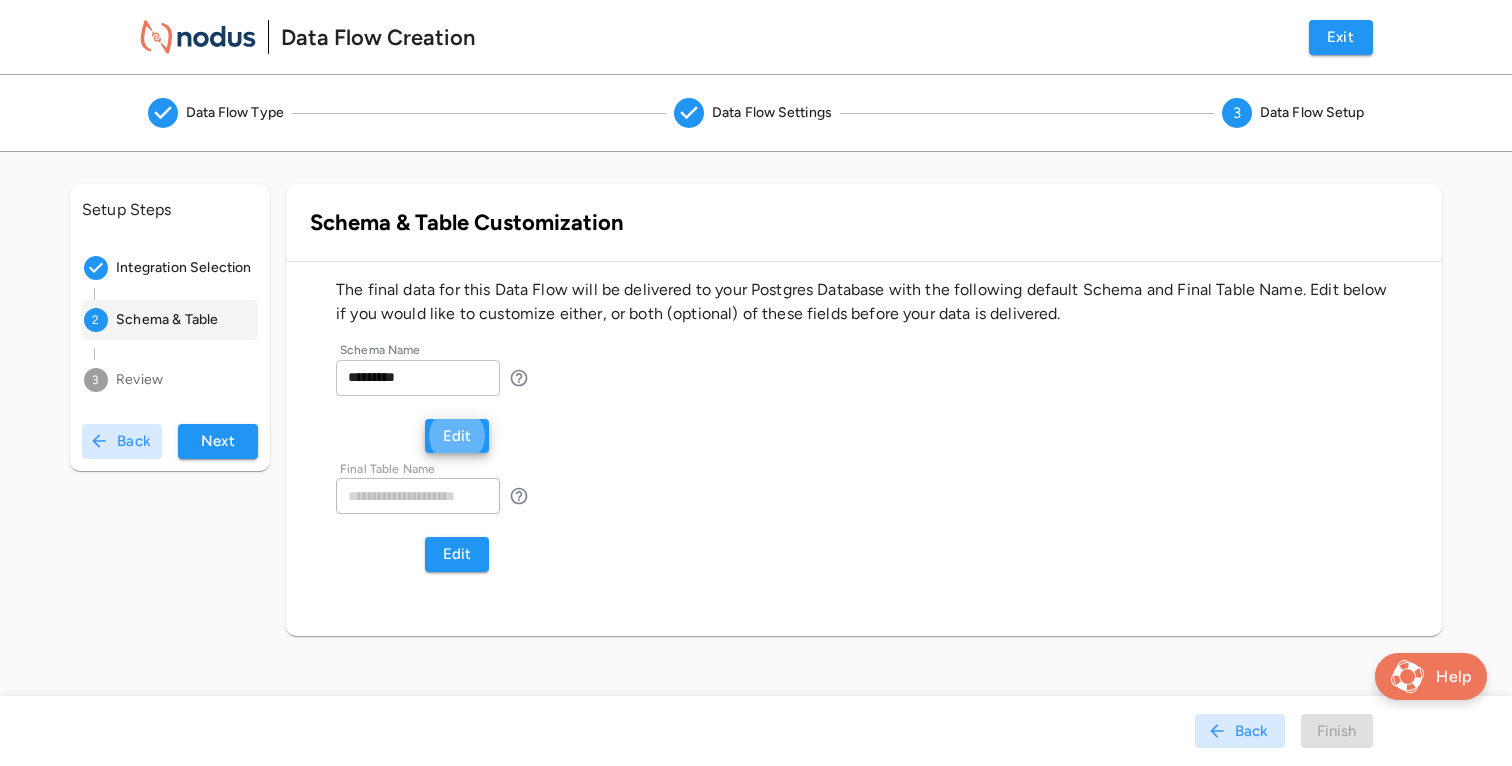 type 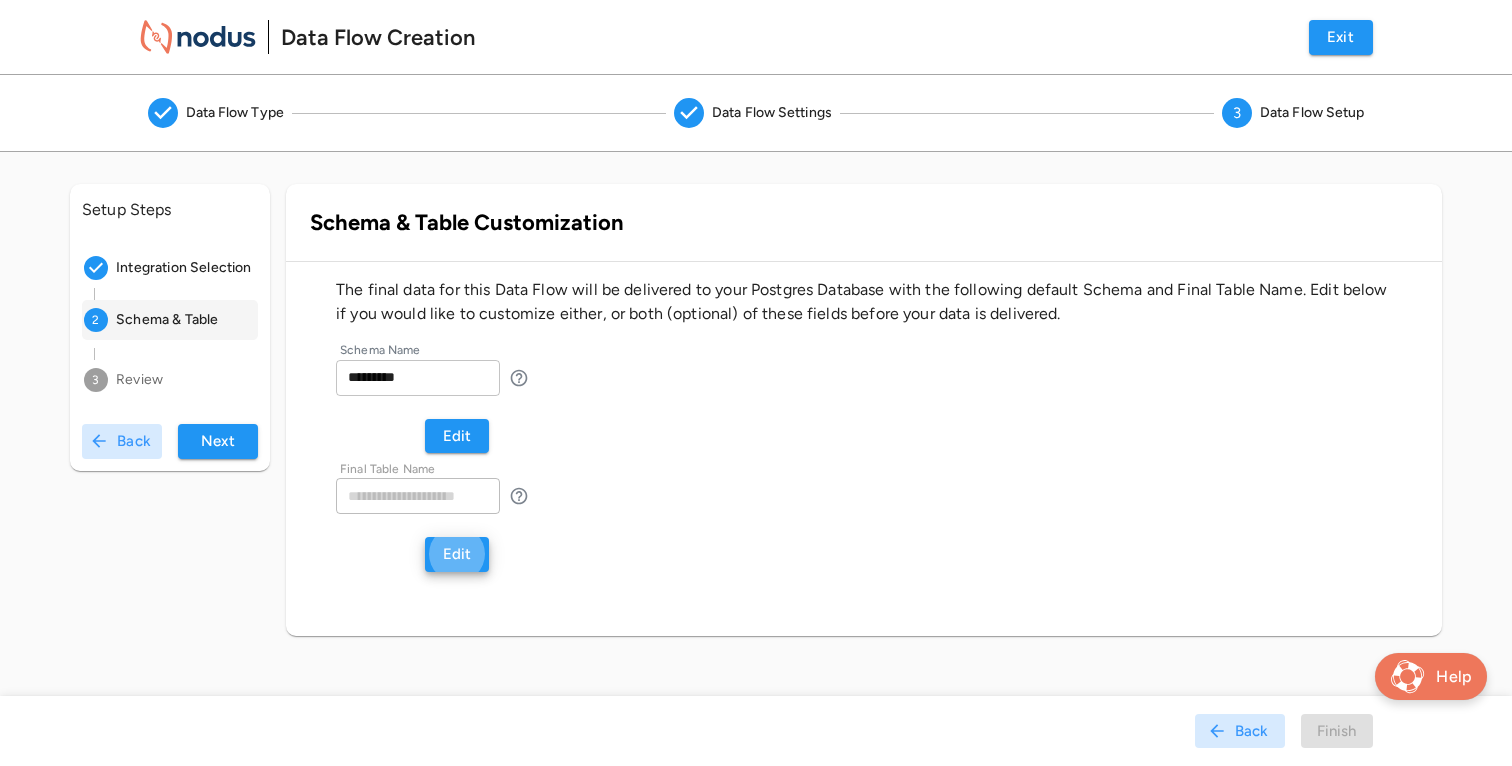 click on "Edit" at bounding box center [457, 554] 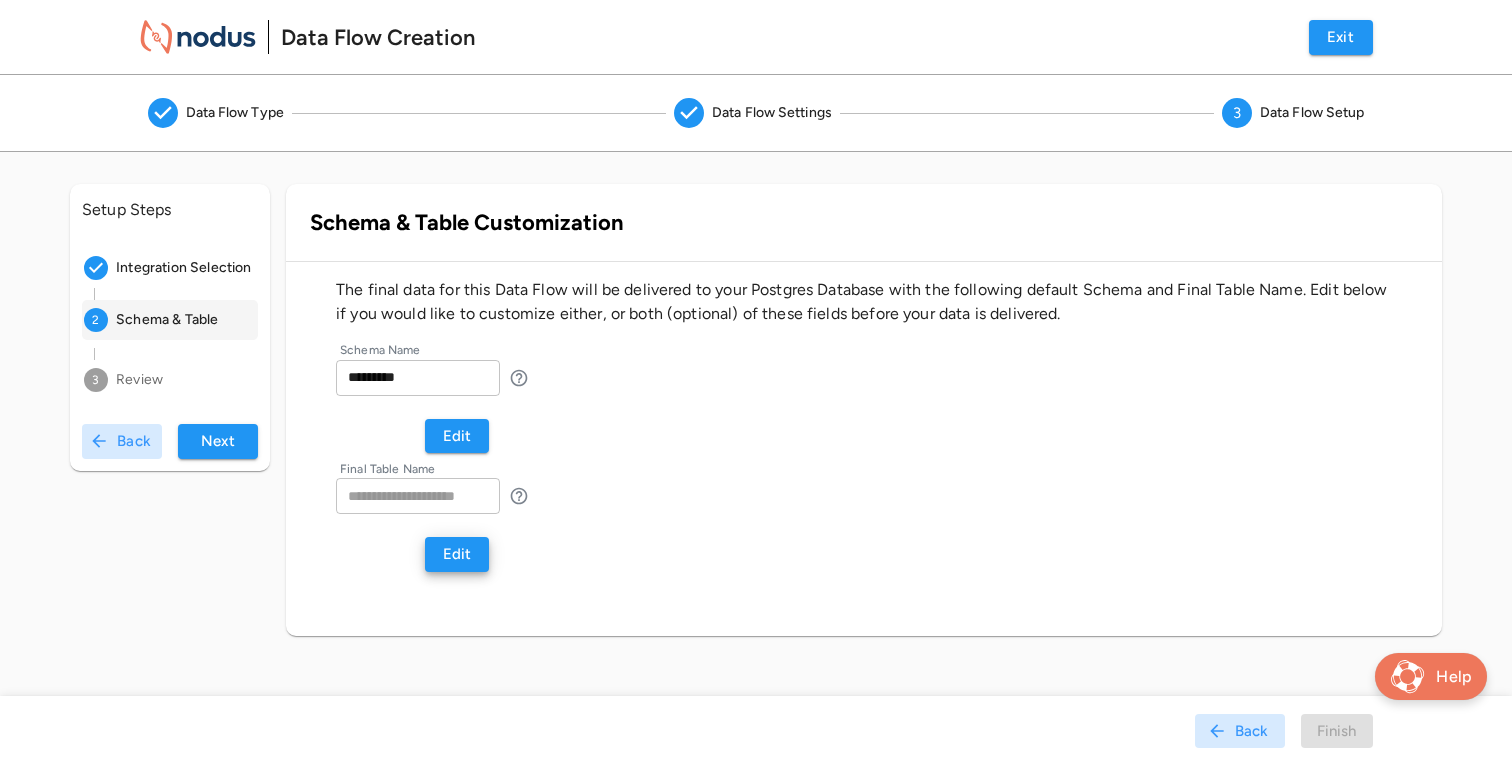 click at bounding box center [418, 496] 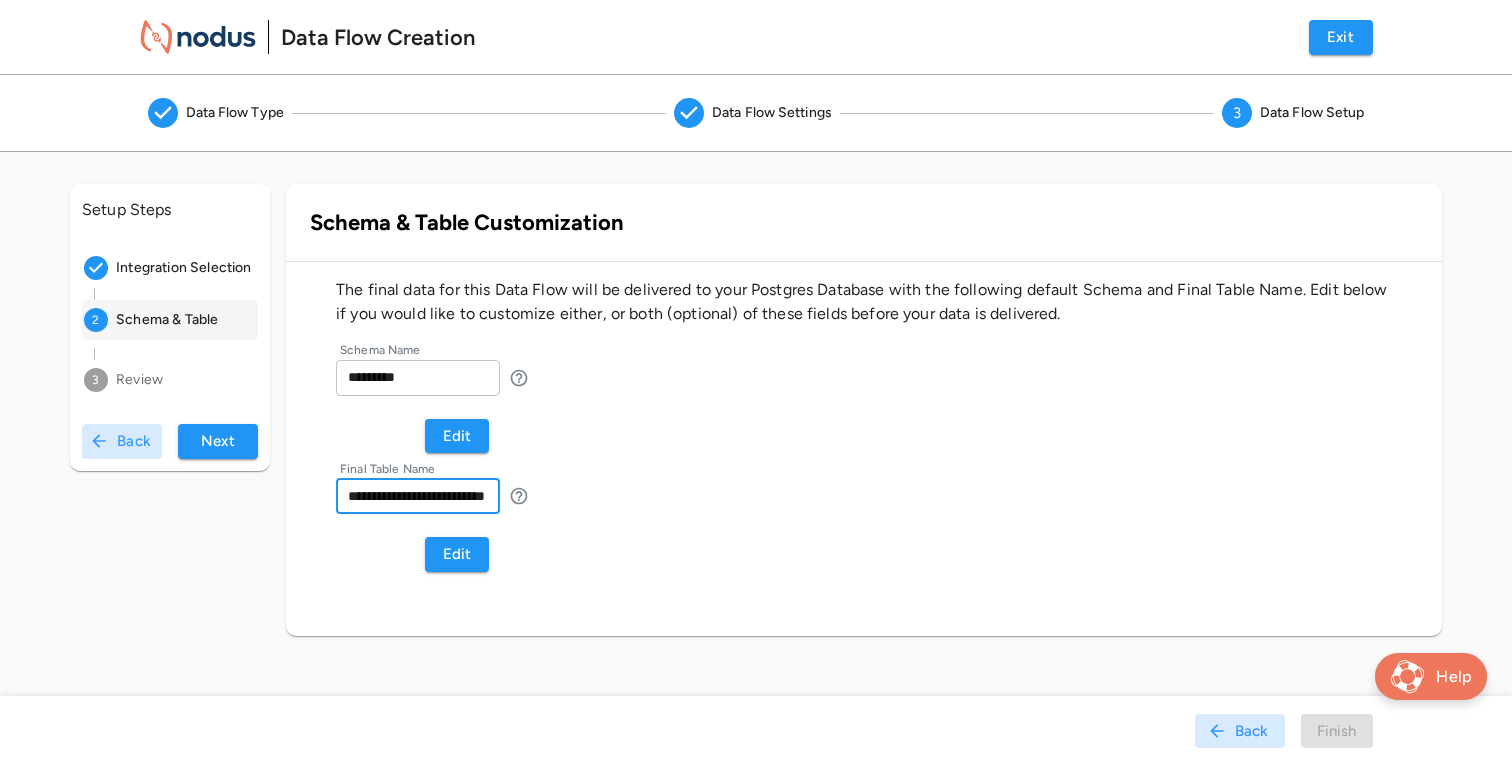type on "**********" 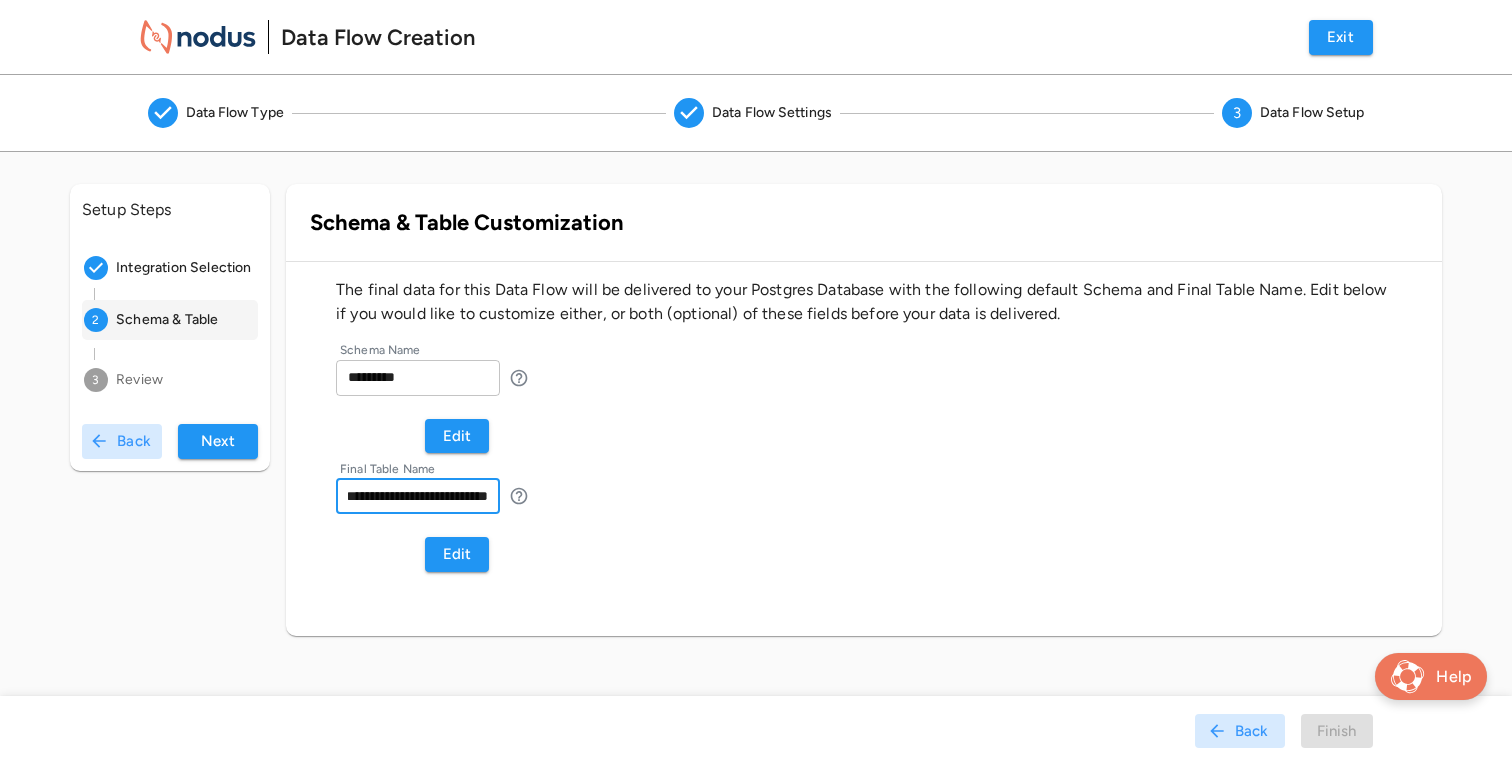 scroll, scrollTop: 0, scrollLeft: 40, axis: horizontal 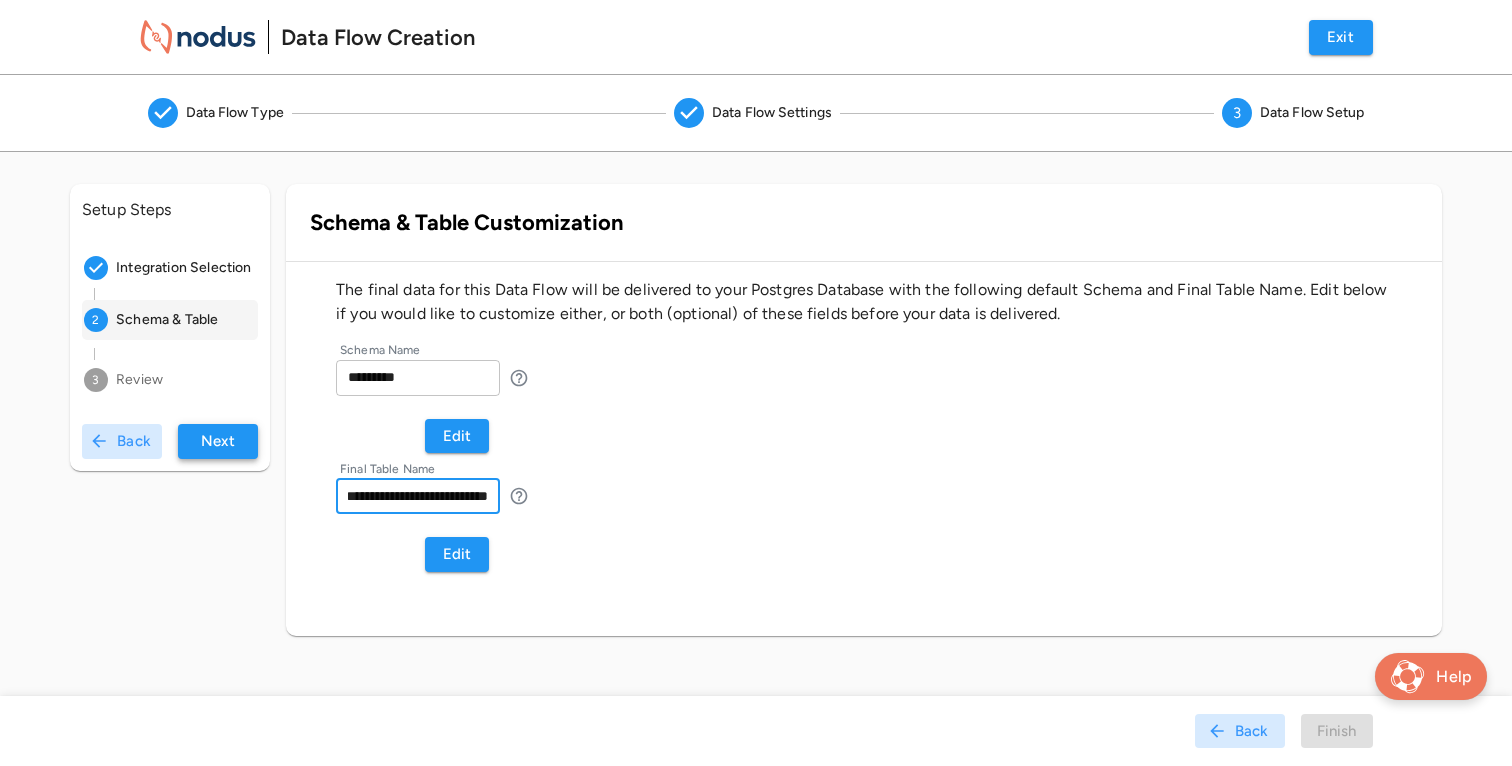 click on "Next" at bounding box center [218, 441] 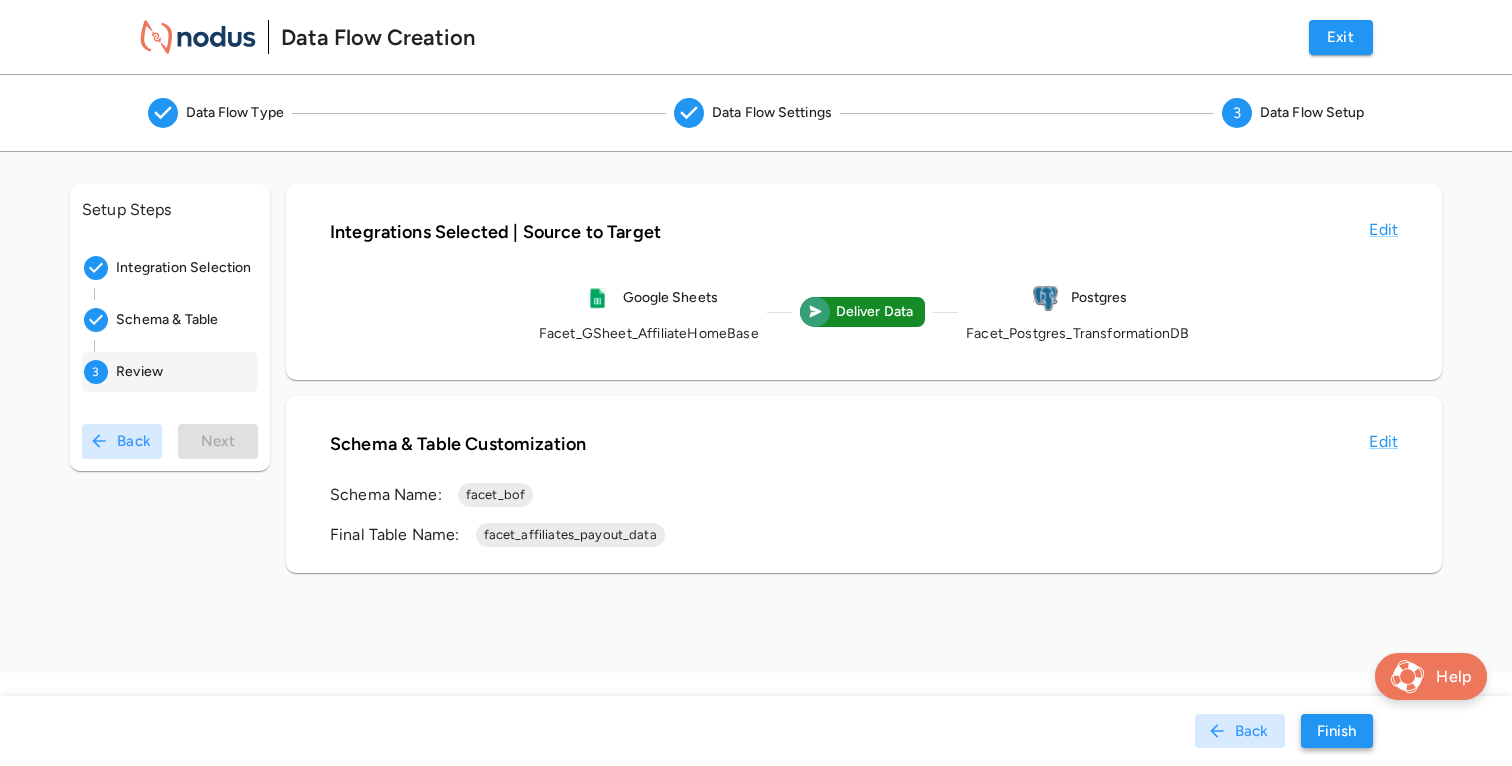 click on "Finish" at bounding box center (1337, 731) 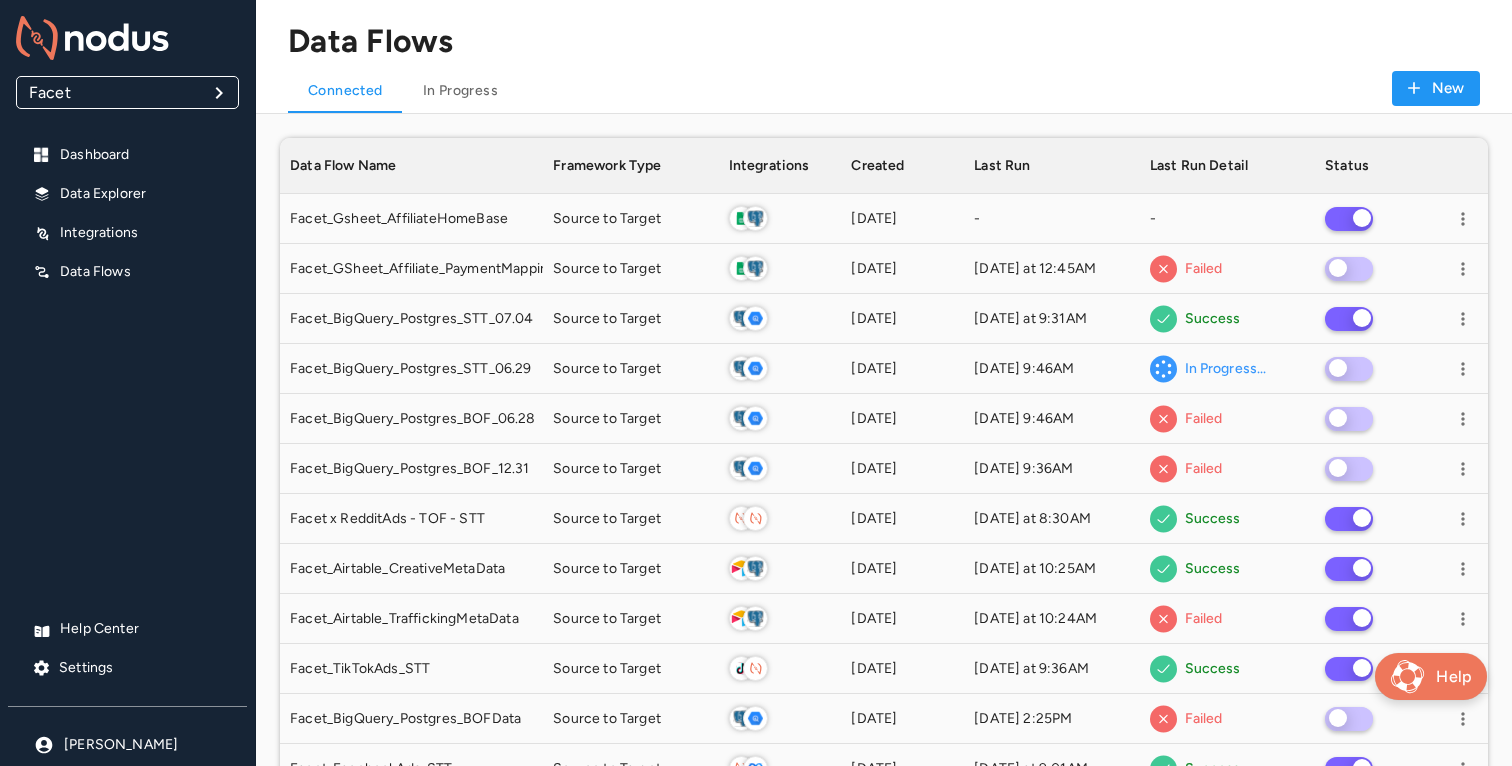 scroll, scrollTop: 1, scrollLeft: 1, axis: both 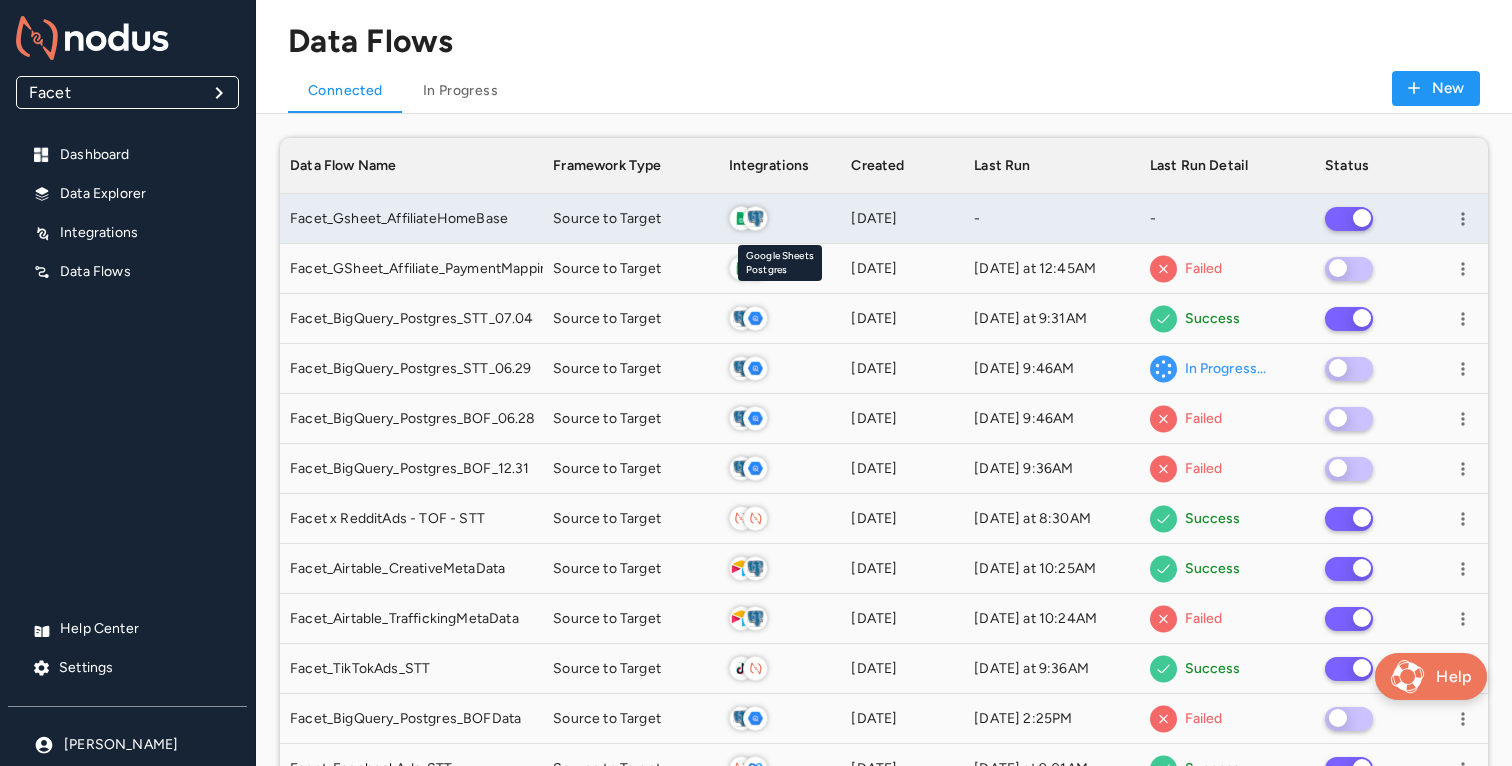 click at bounding box center (780, 218) 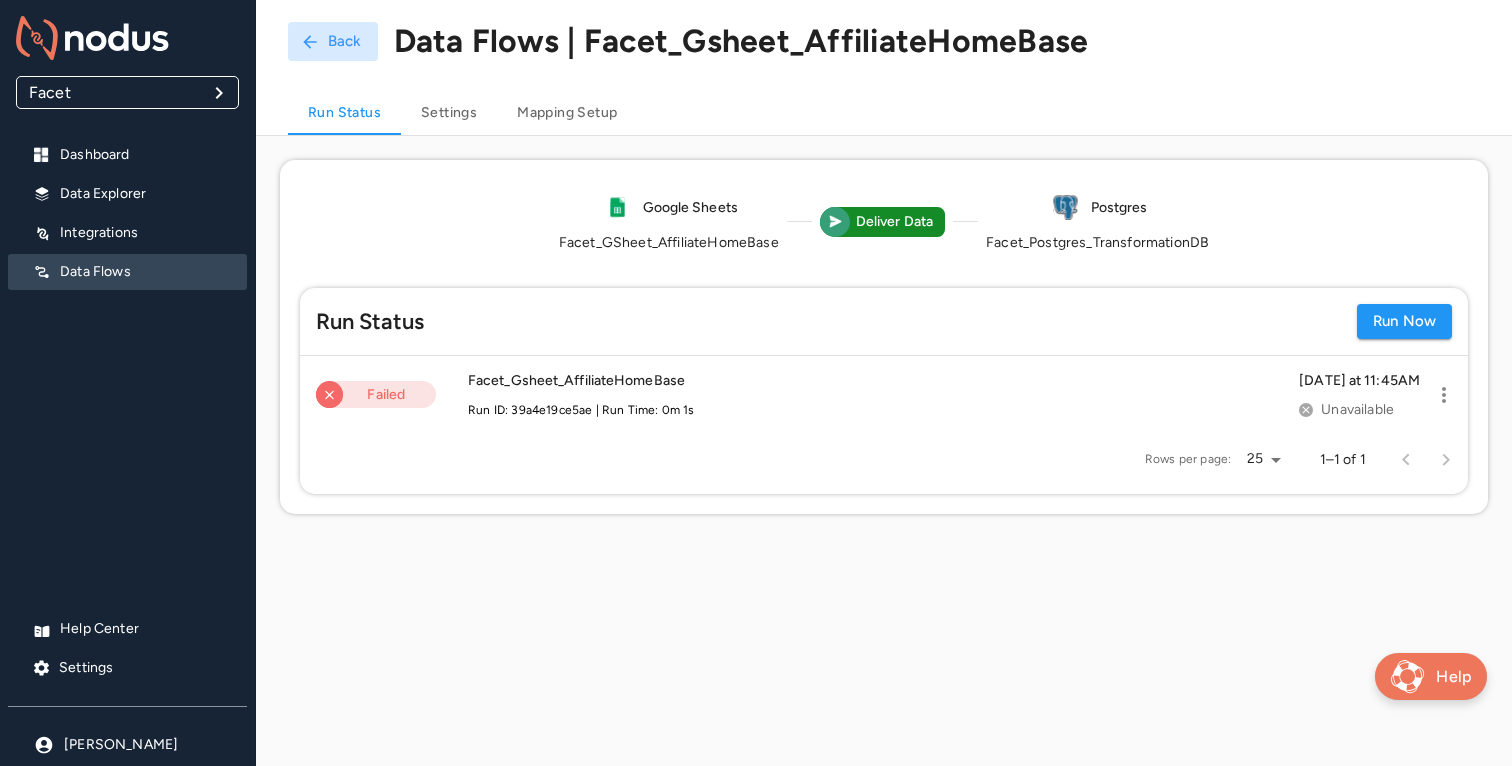 click at bounding box center (1444, 395) 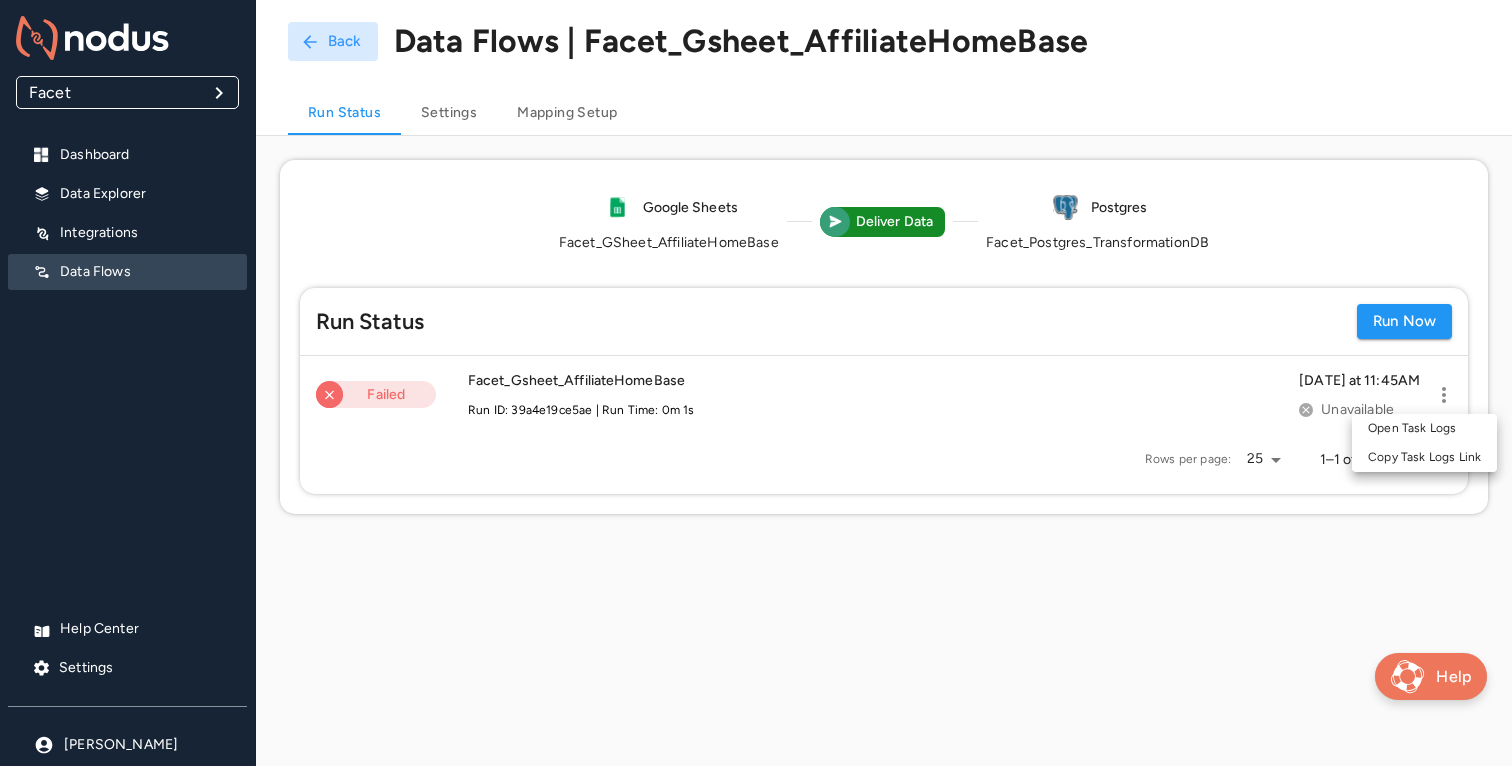 click on "Open Task Logs" at bounding box center (1412, 428) 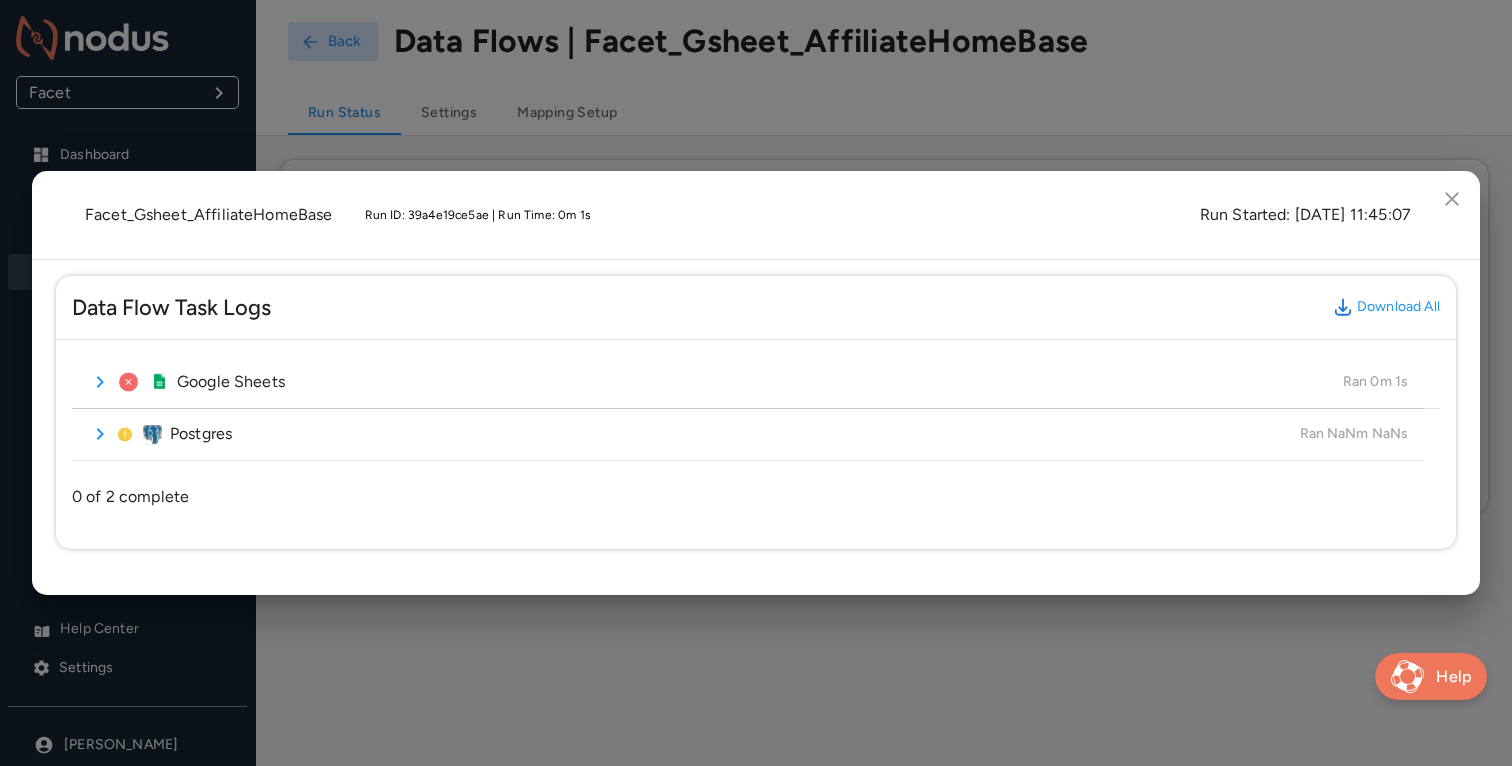 click on "Google Sheets Ran 0m 1s" at bounding box center [761, 382] 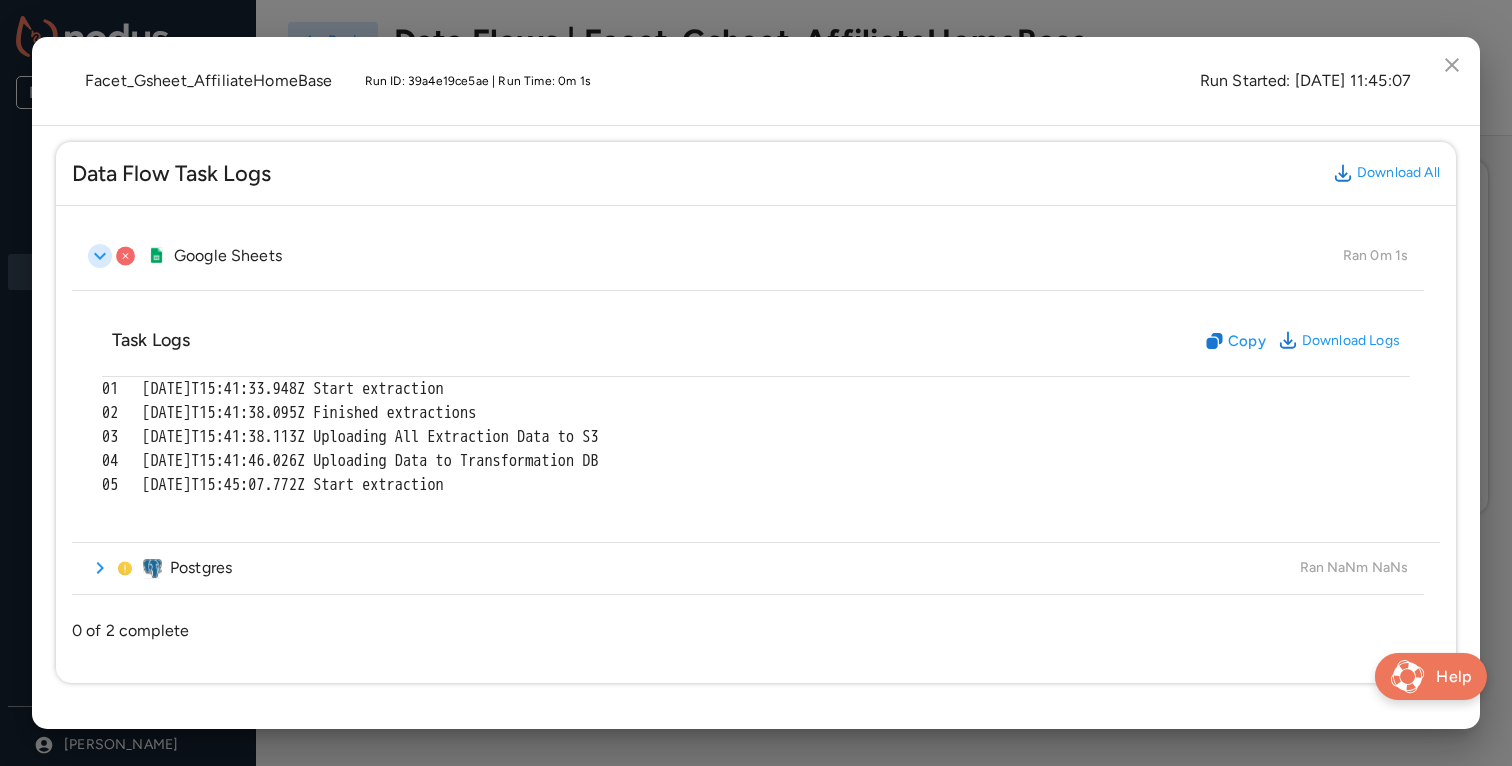 click 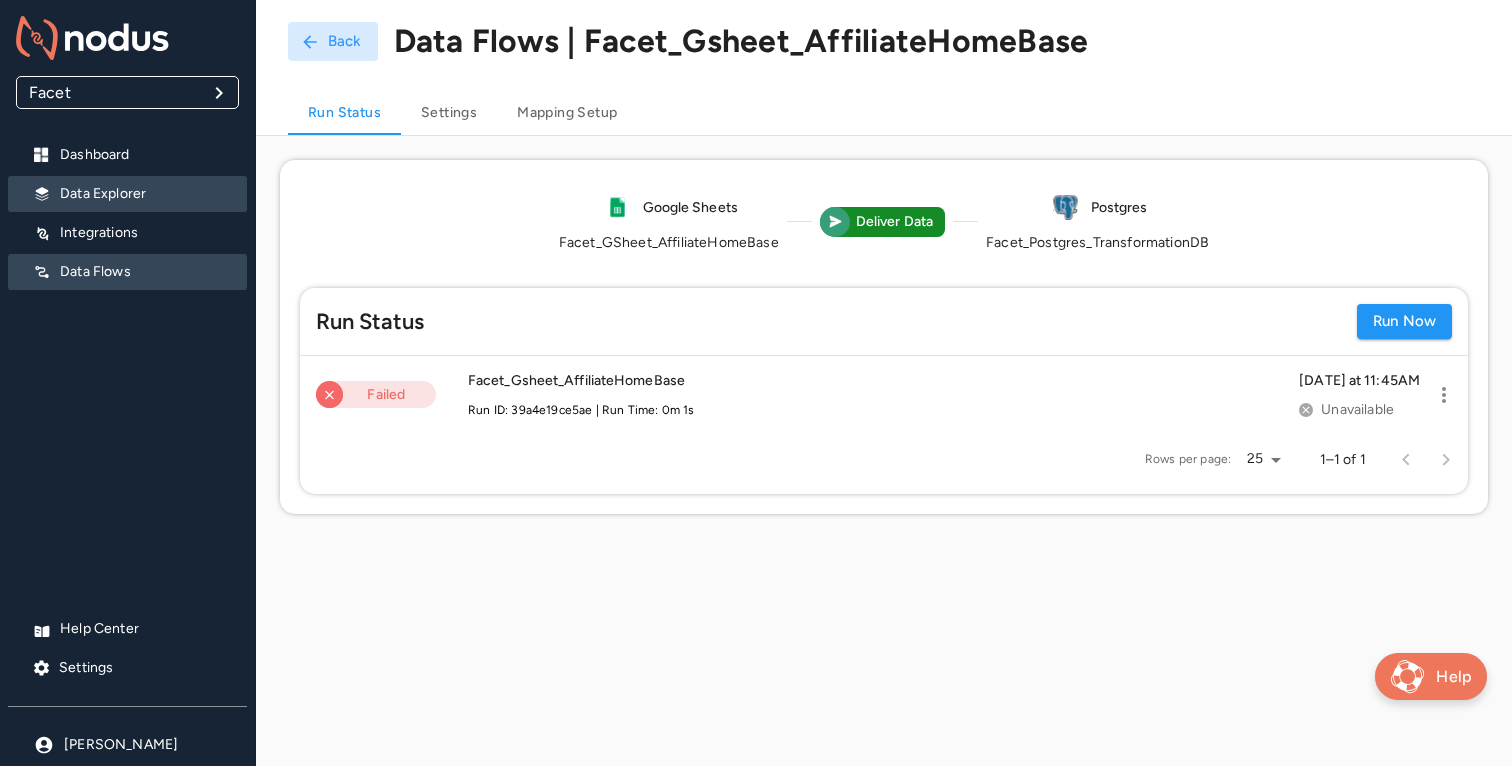 click on "Data Explorer" at bounding box center (145, 194) 